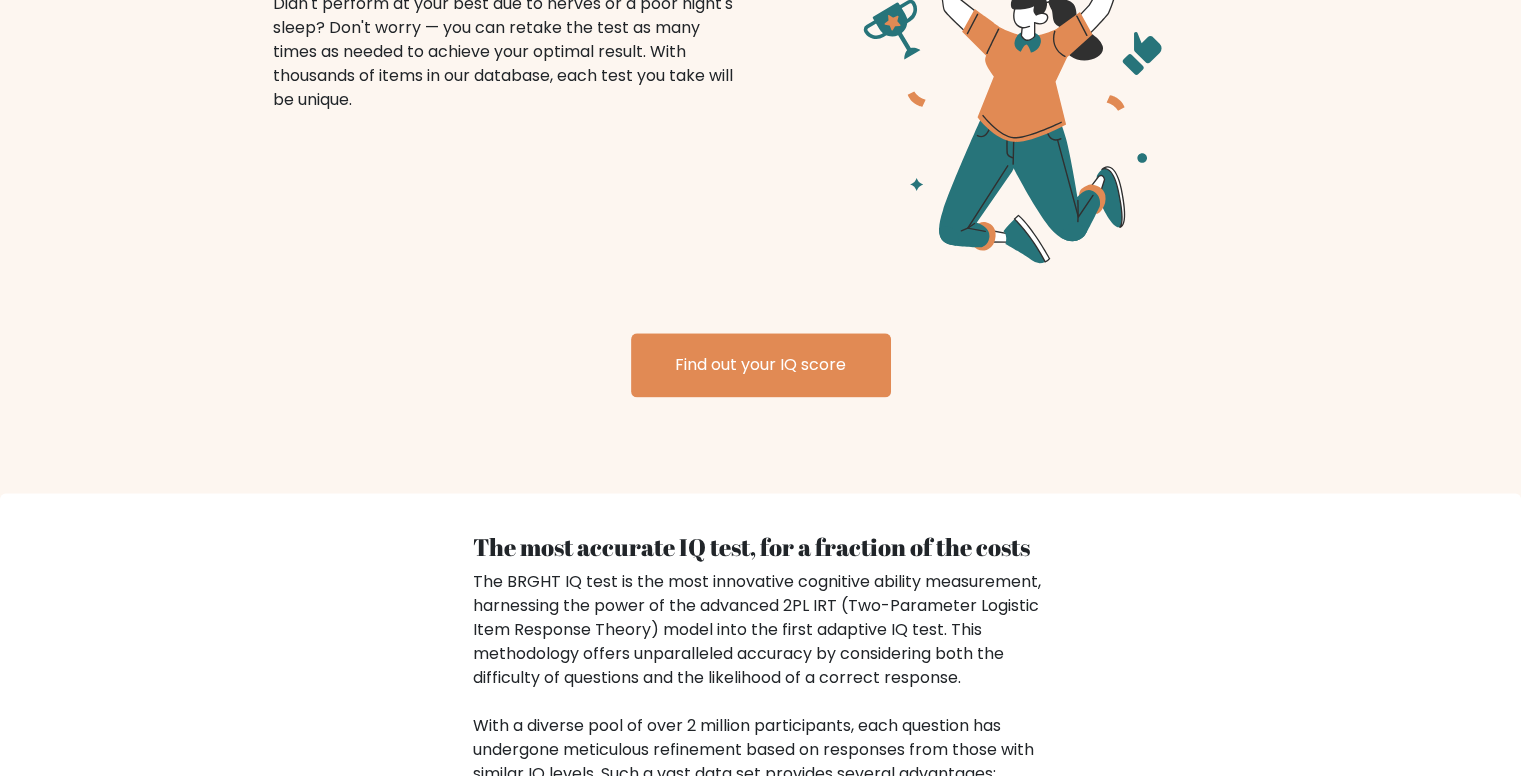 scroll, scrollTop: 2519, scrollLeft: 0, axis: vertical 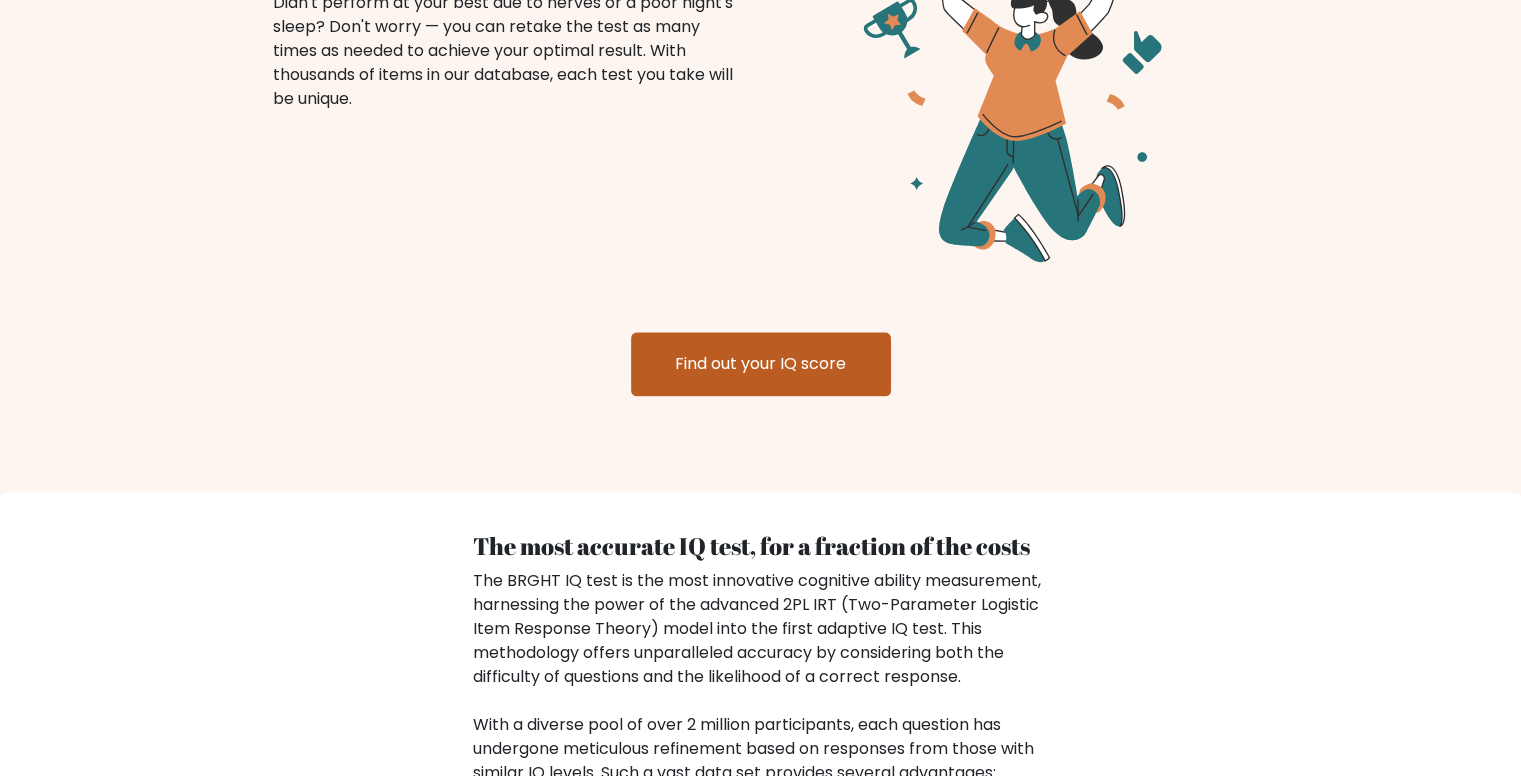 click on "Find out your IQ score" at bounding box center (761, 364) 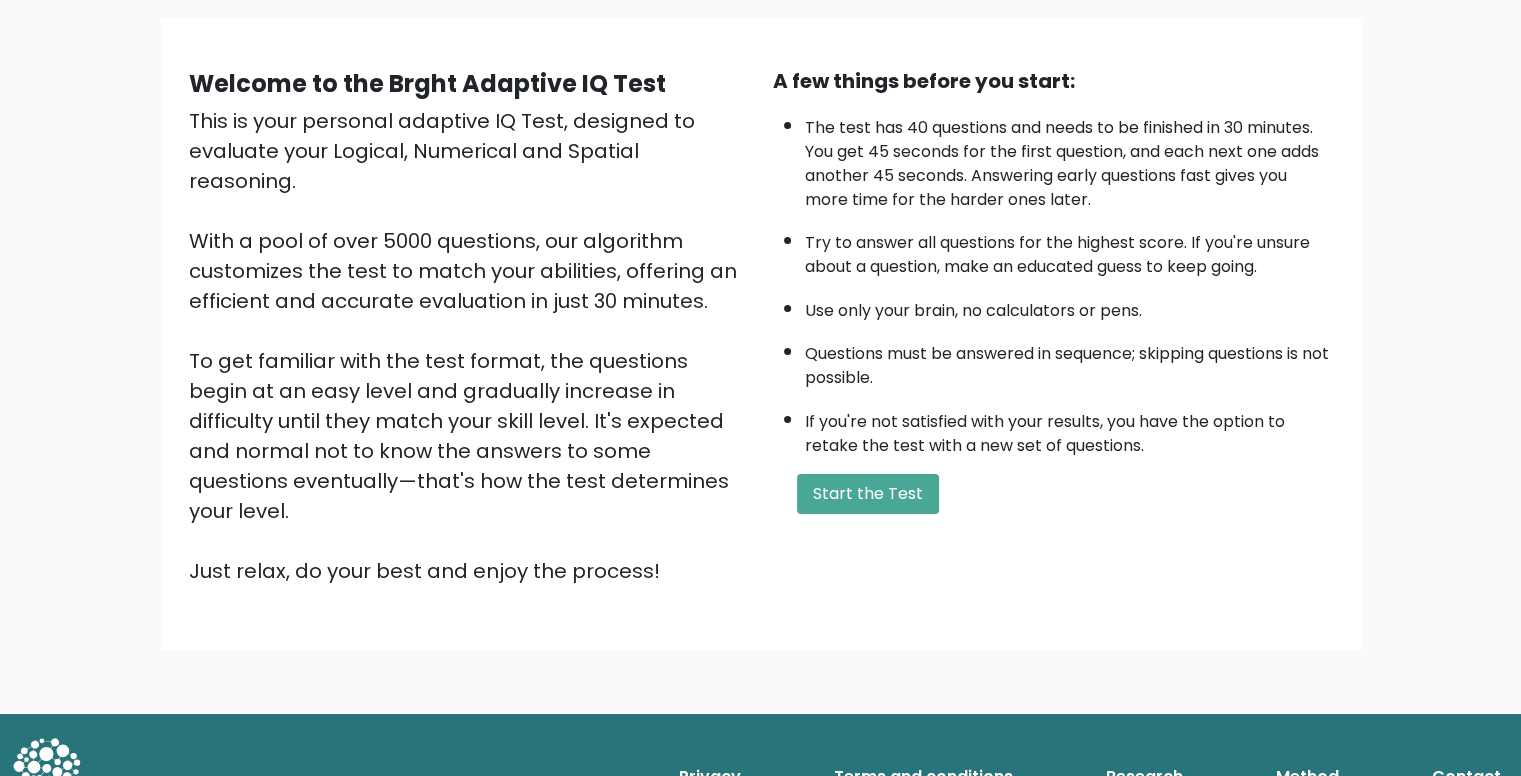 scroll, scrollTop: 0, scrollLeft: 0, axis: both 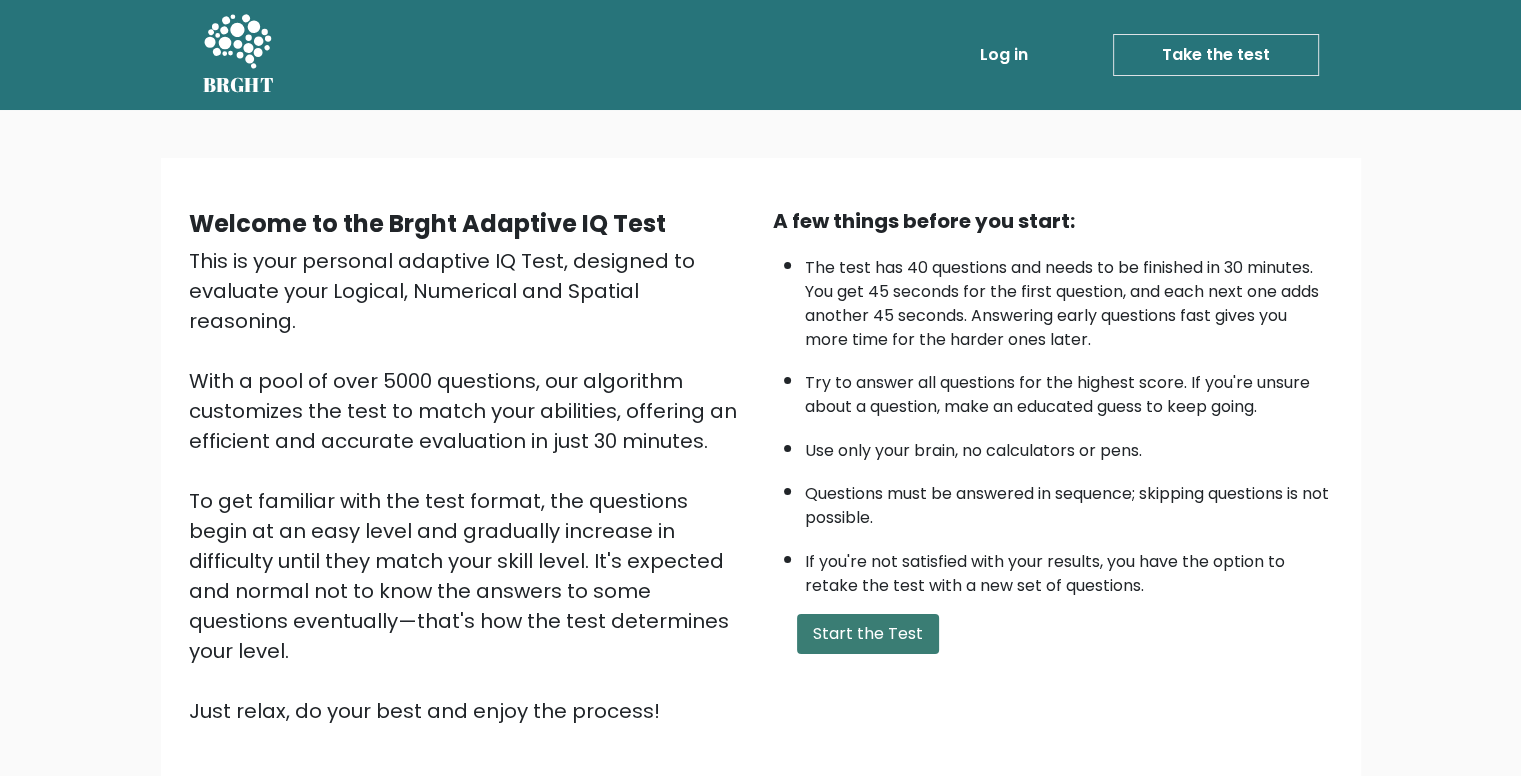 click on "Start the Test" at bounding box center (868, 634) 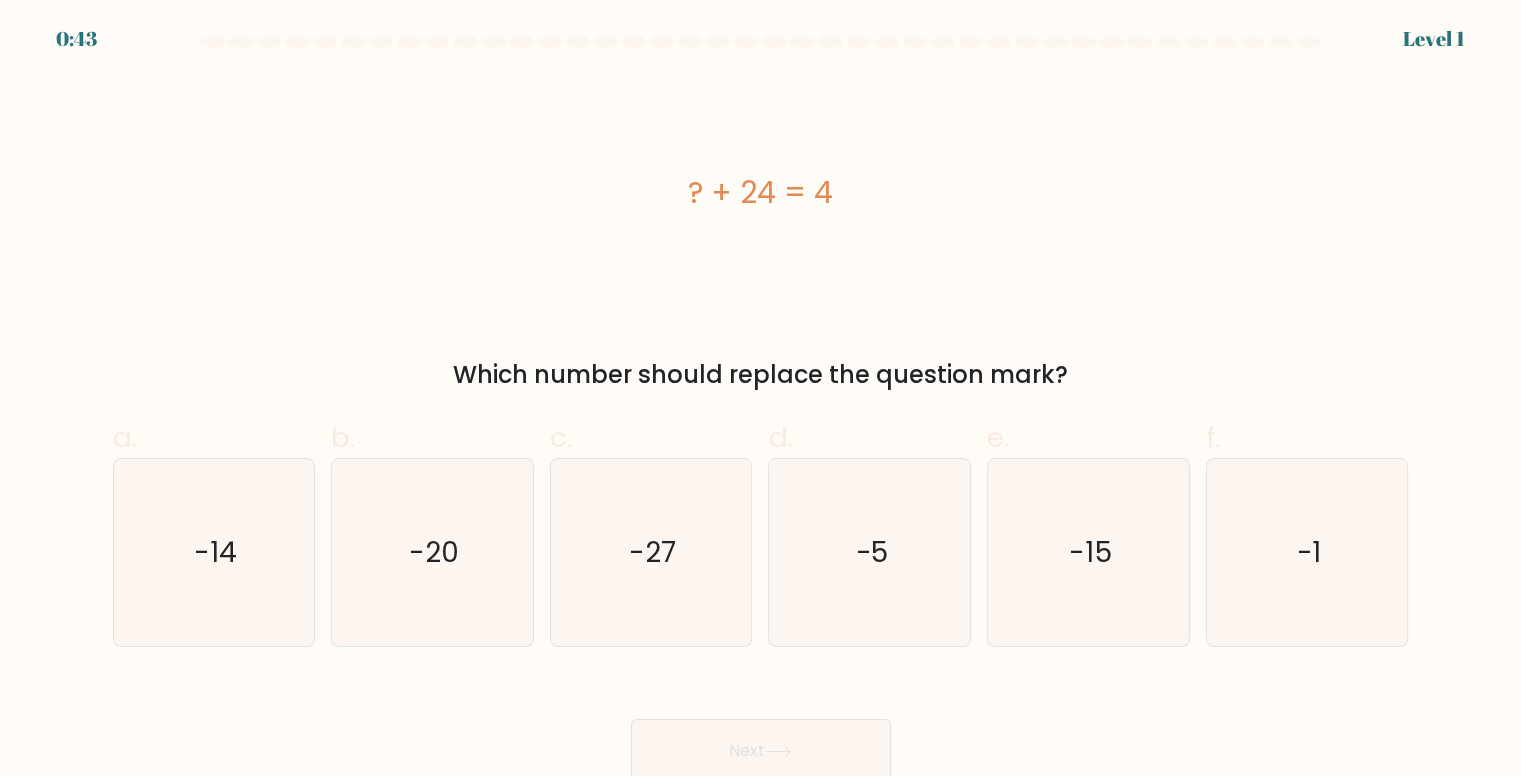 scroll, scrollTop: 8, scrollLeft: 0, axis: vertical 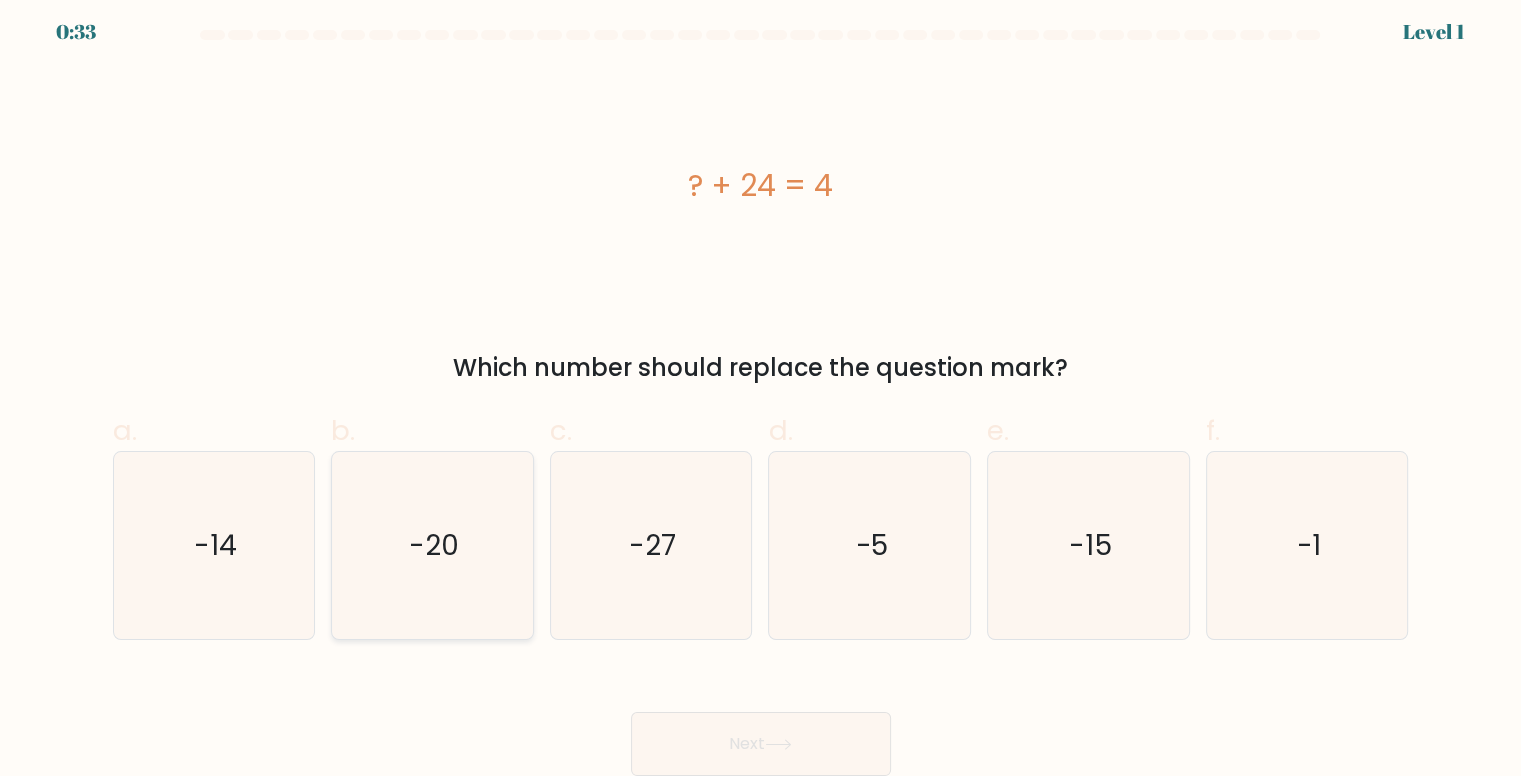 click on "-20" 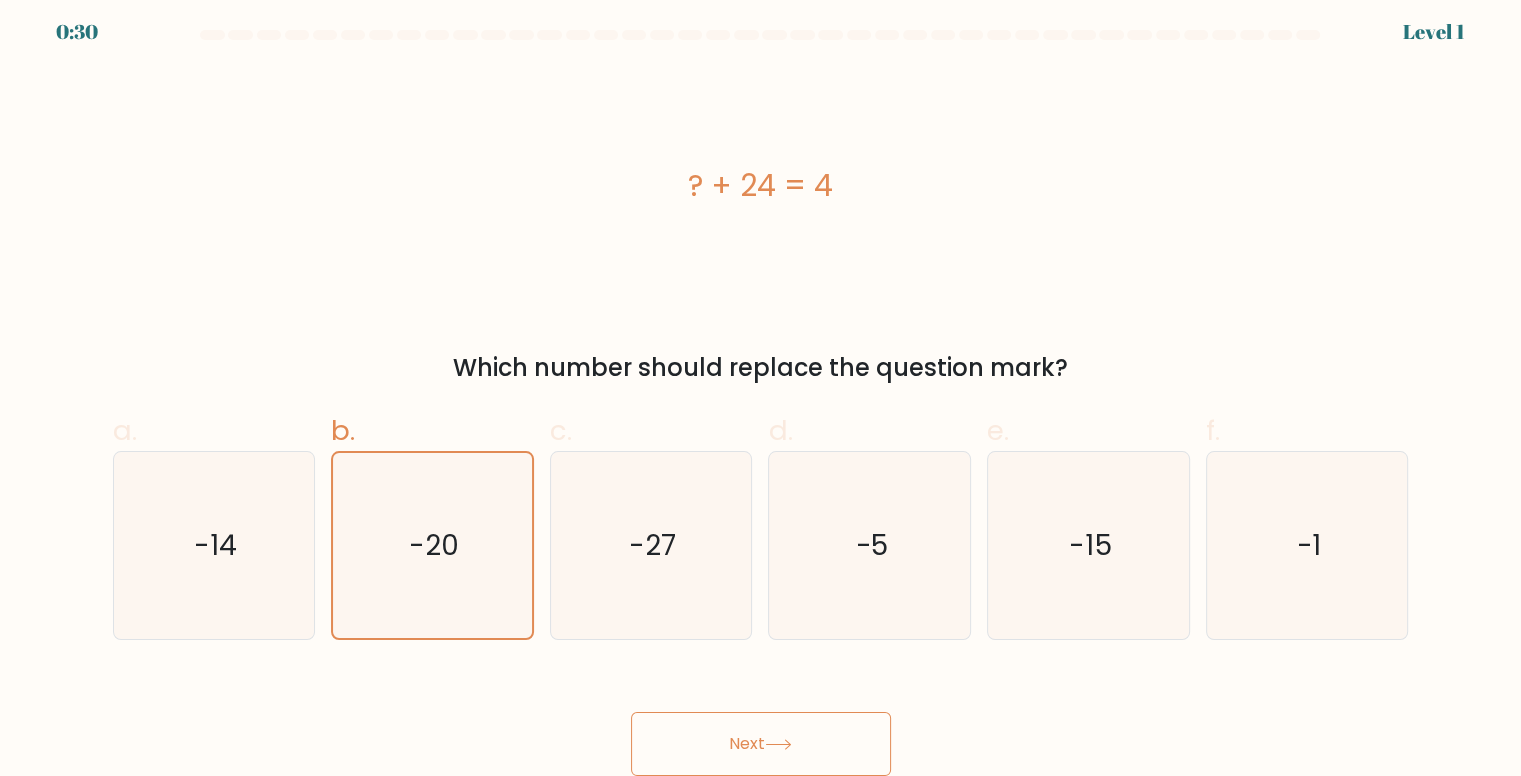 click on "Next" at bounding box center (761, 744) 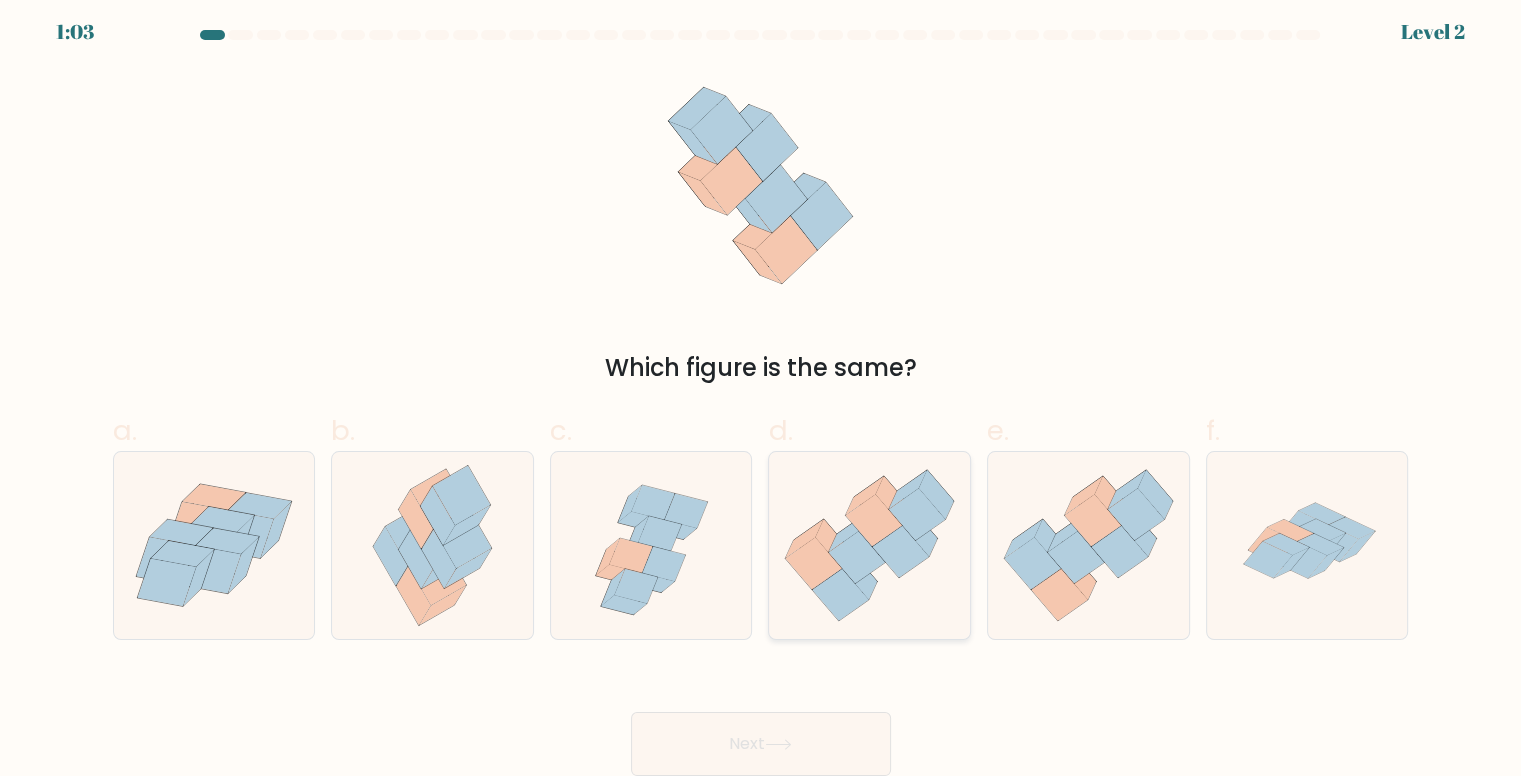 click 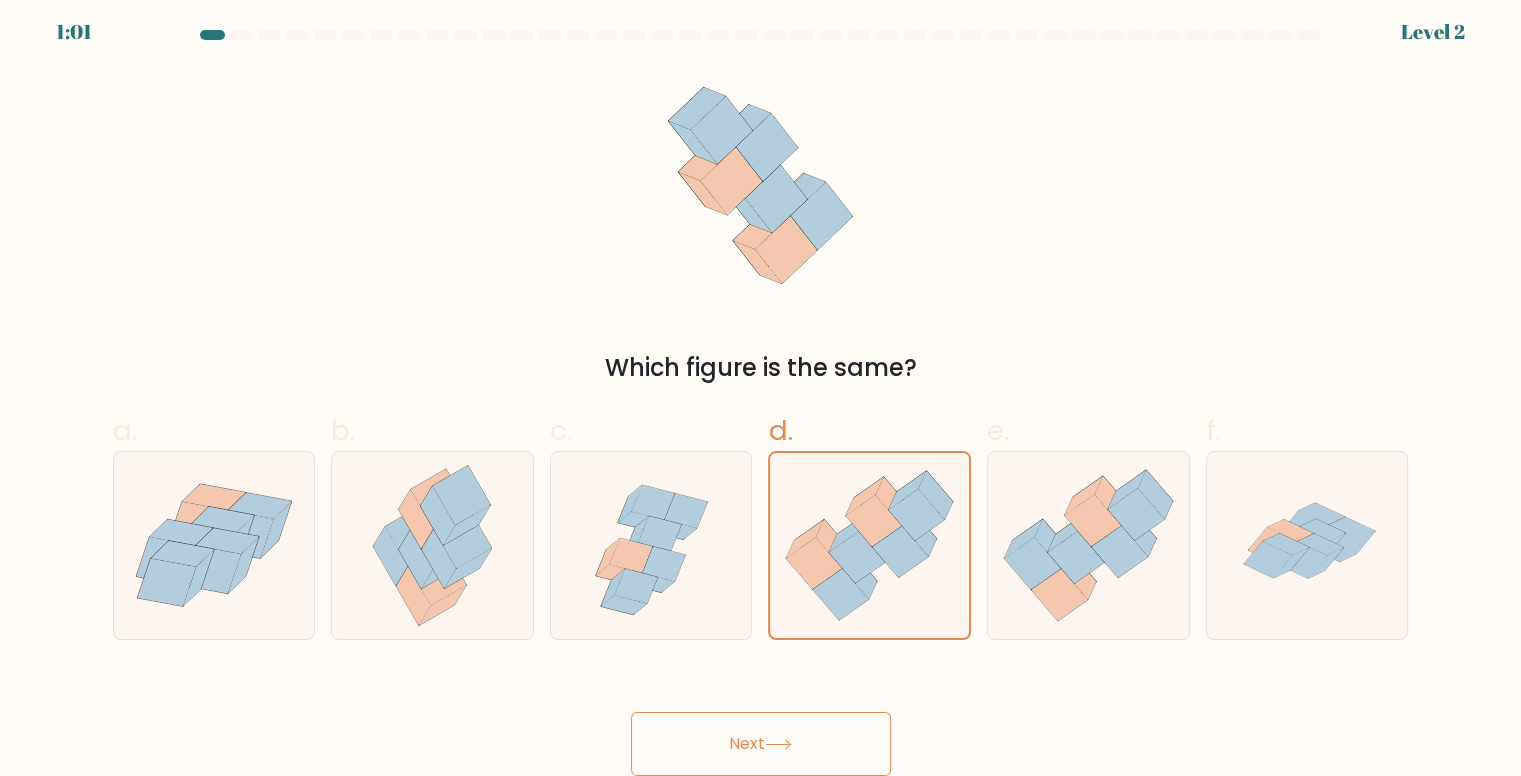 click on "Next" at bounding box center [761, 744] 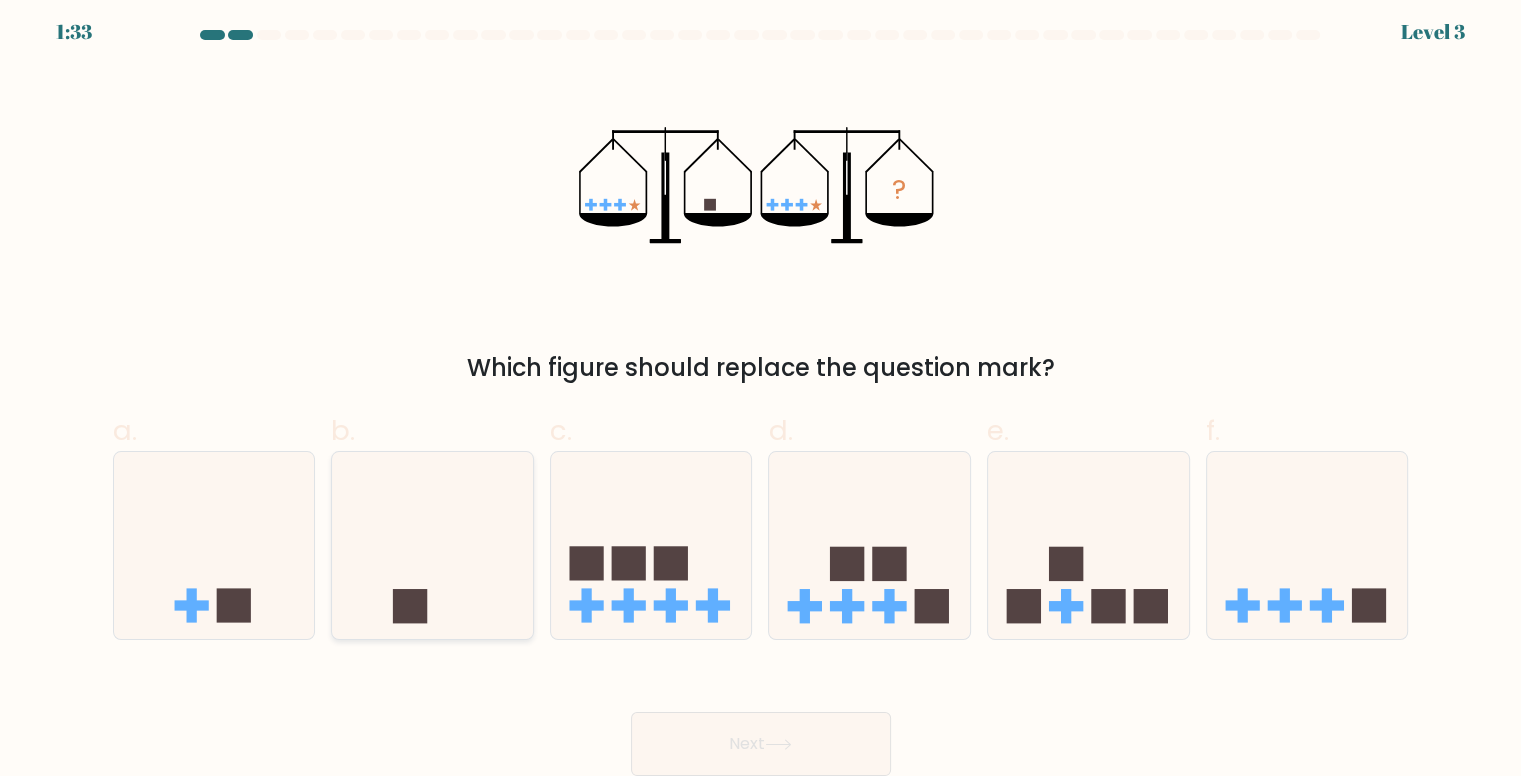 click 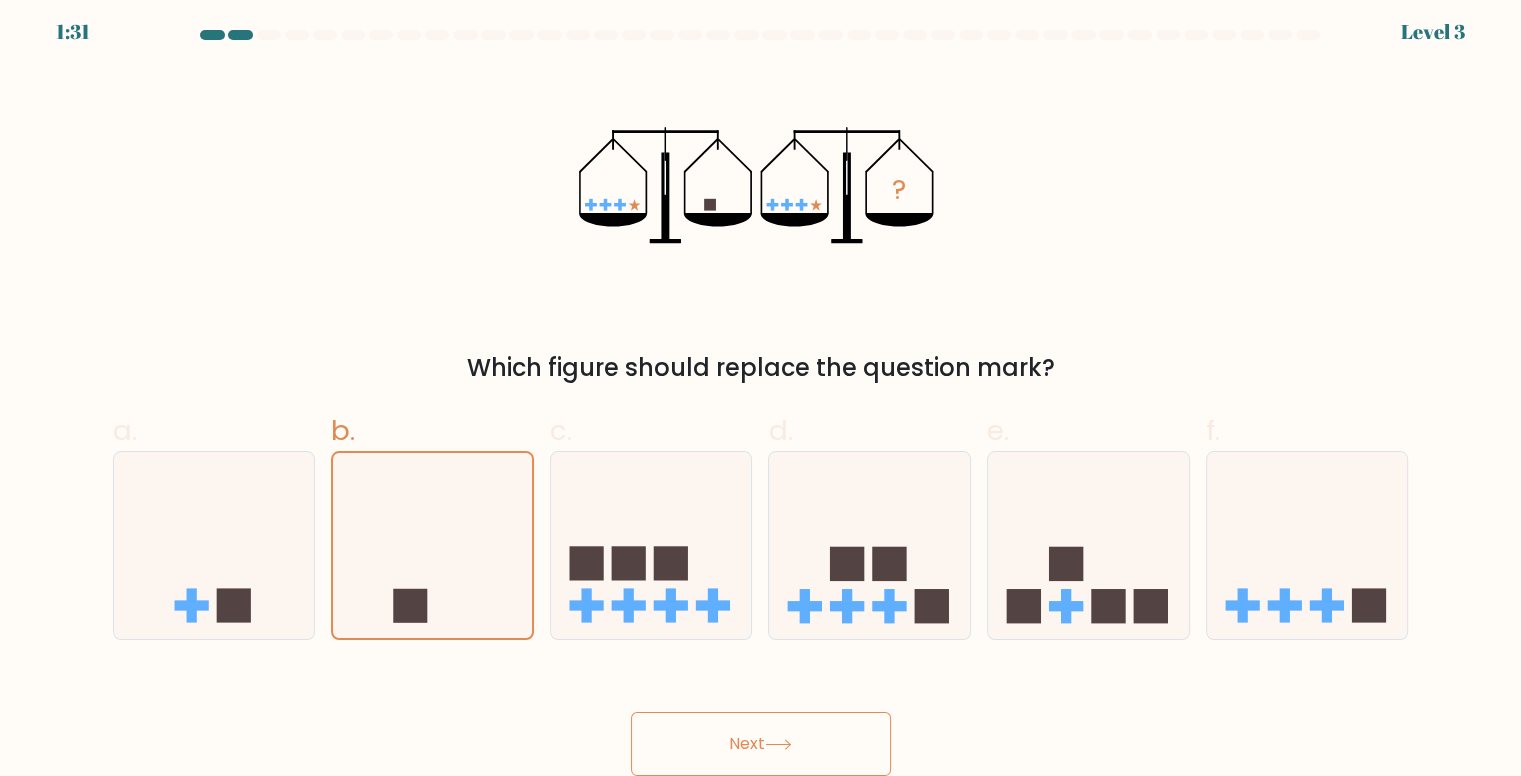 click on "Next" at bounding box center [761, 744] 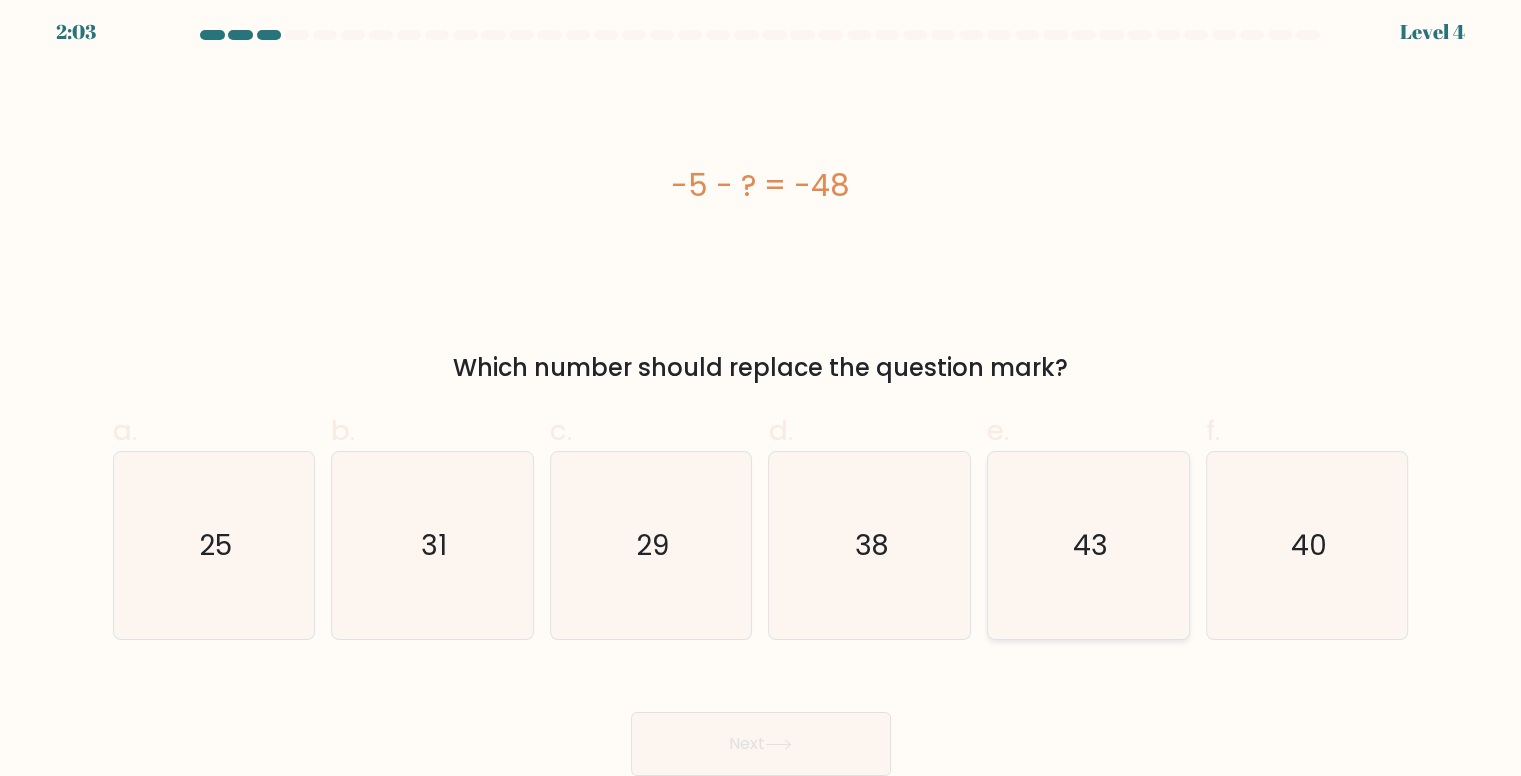 drag, startPoint x: 1193, startPoint y: 532, endPoint x: 1117, endPoint y: 533, distance: 76.00658 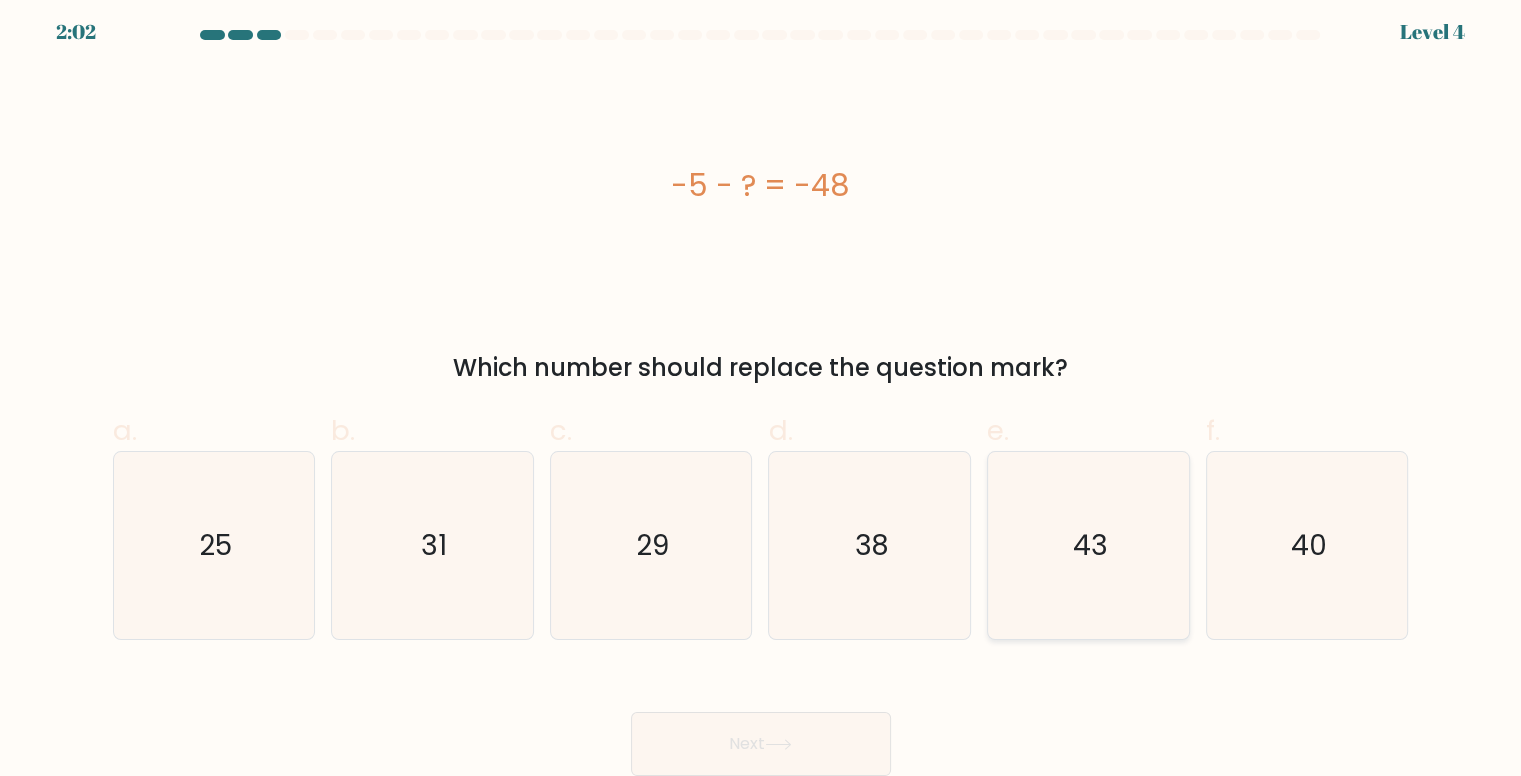 click on "43" 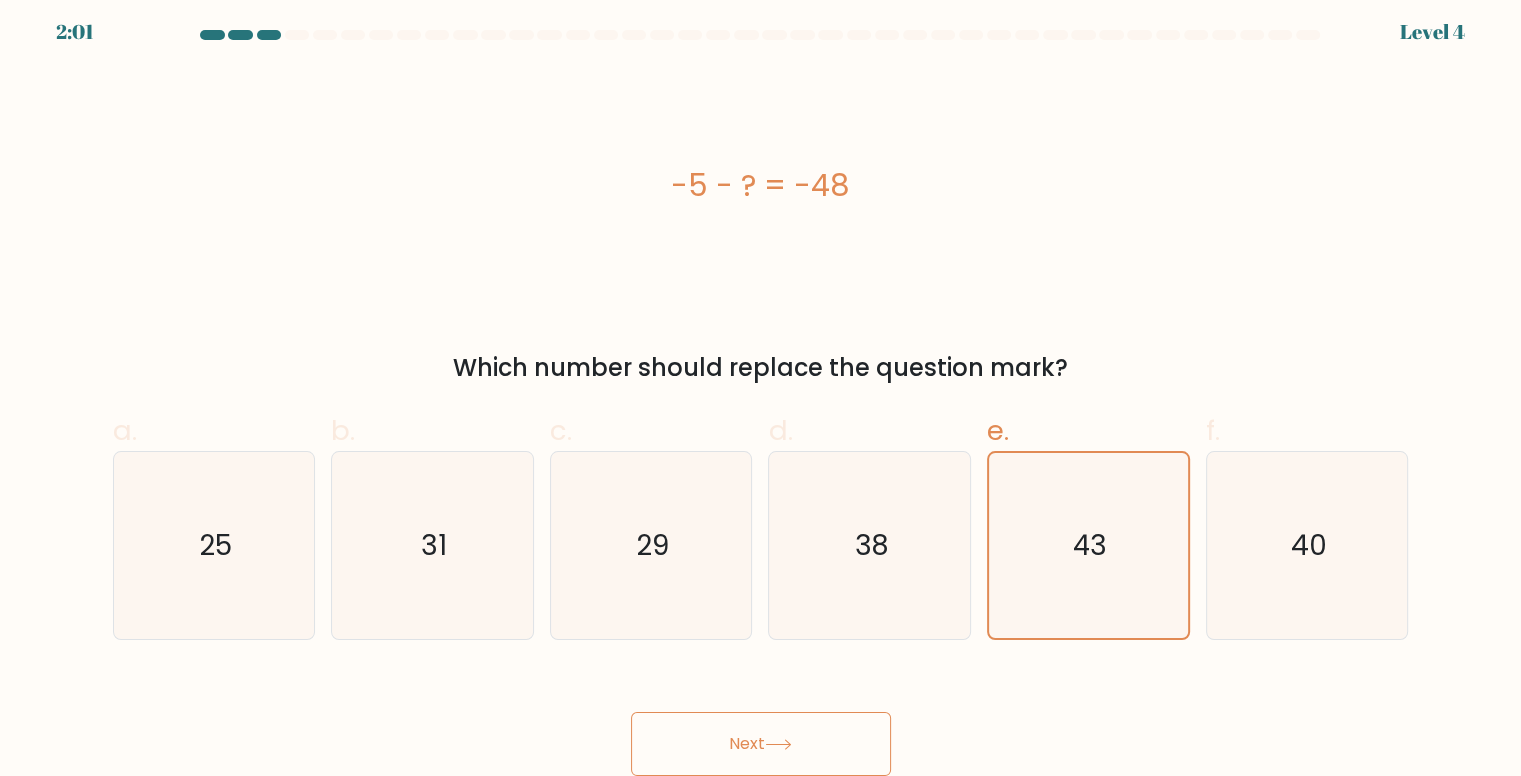 click on "Next" at bounding box center [761, 744] 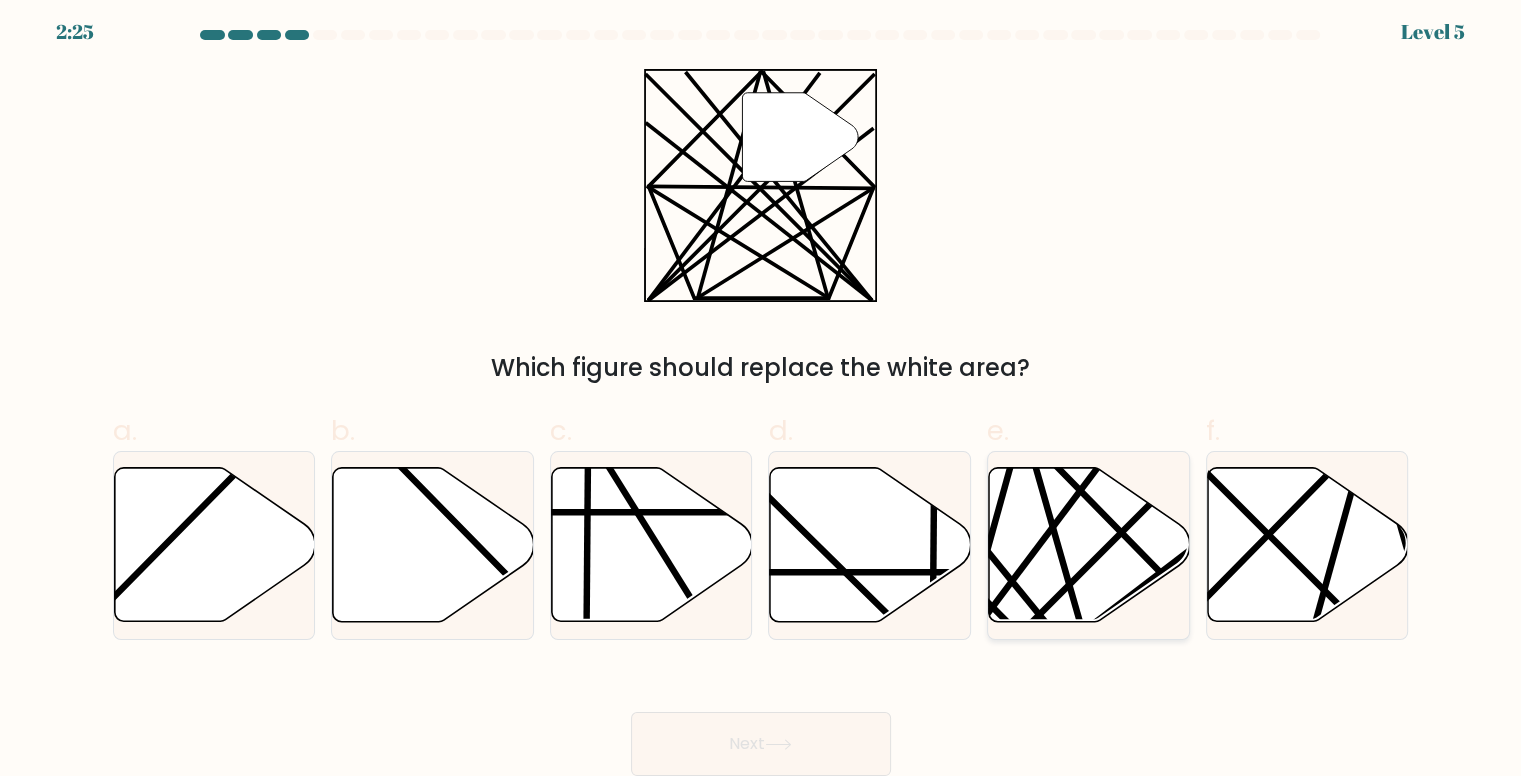click 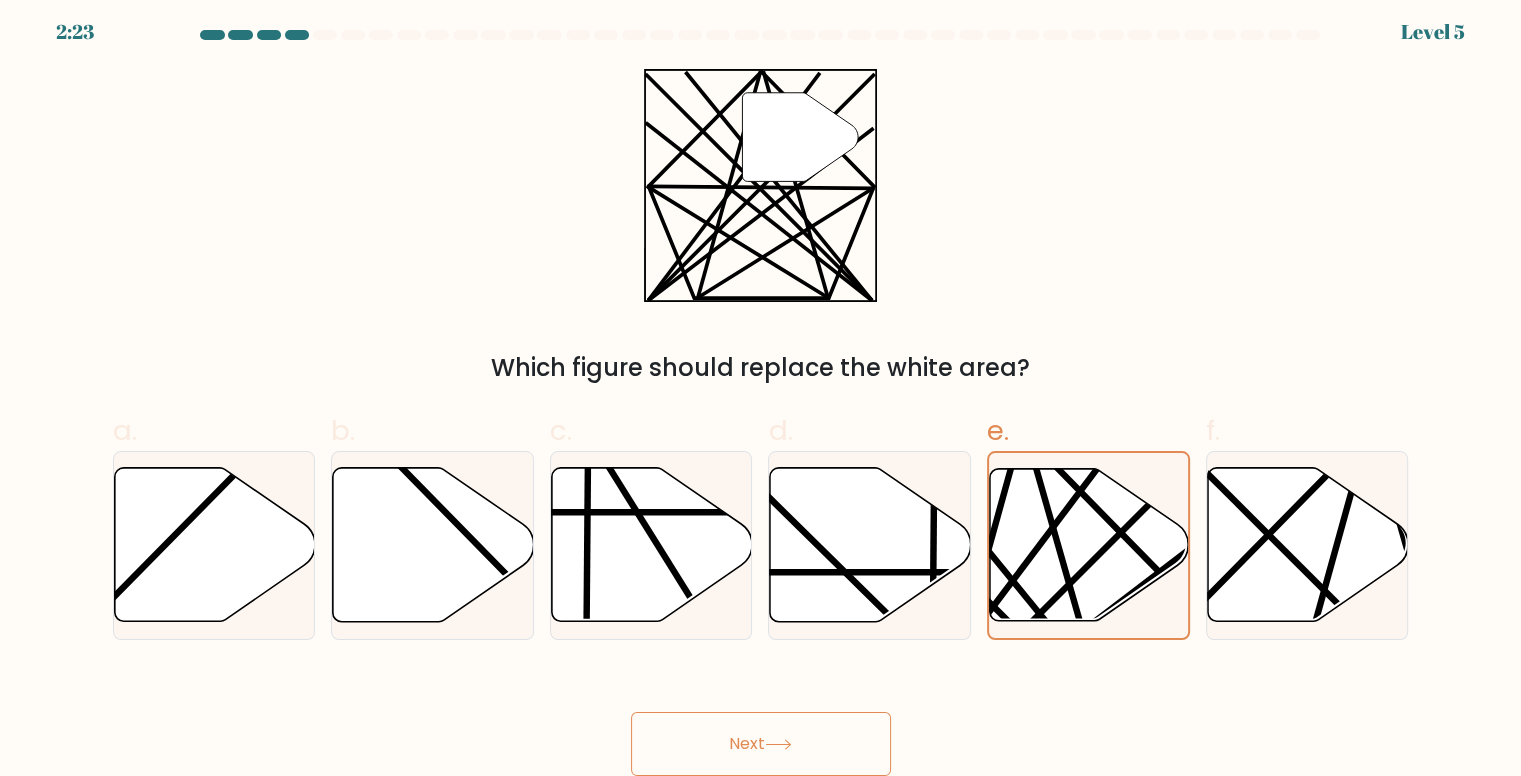 click on "Next" at bounding box center [761, 744] 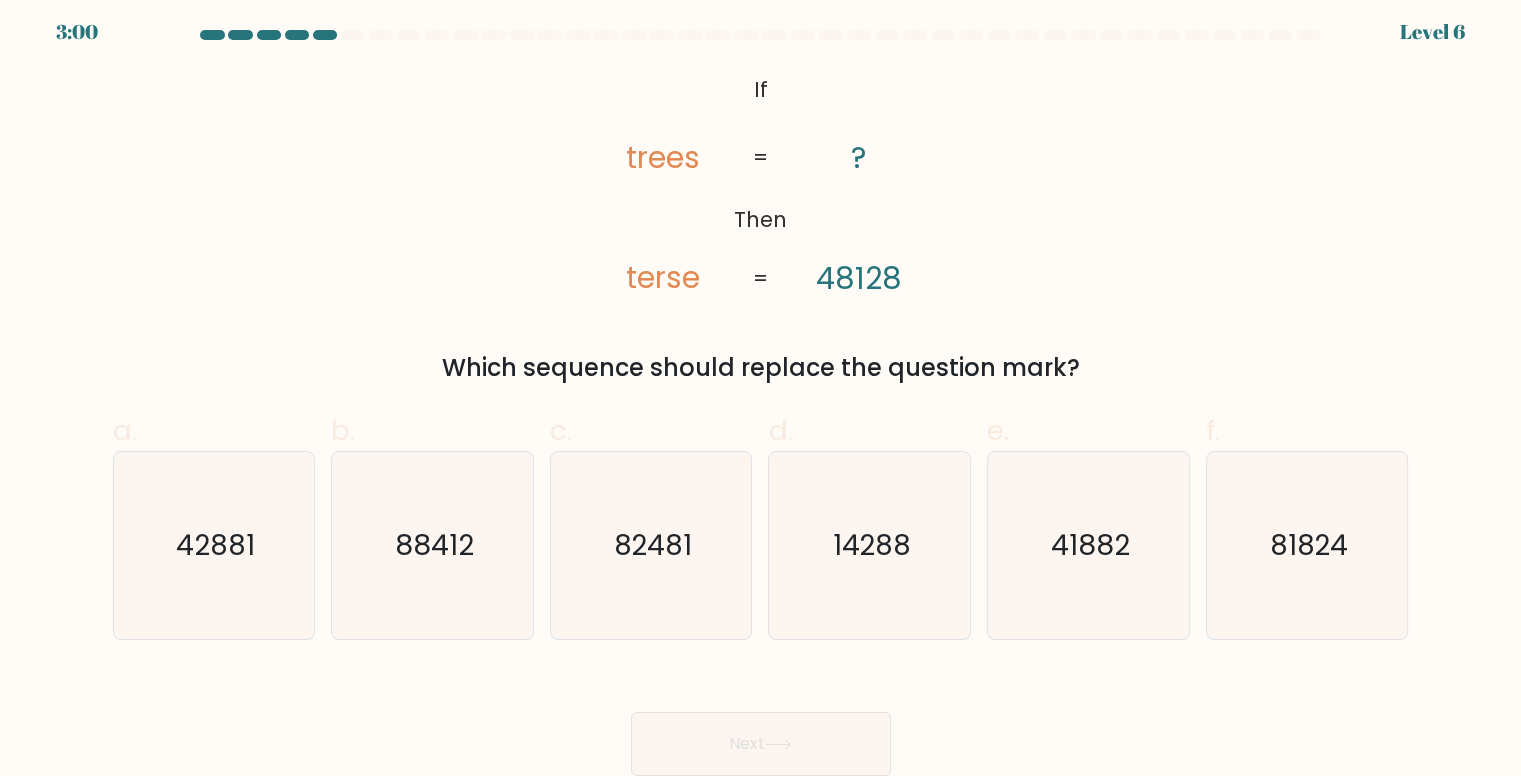 scroll, scrollTop: 0, scrollLeft: 0, axis: both 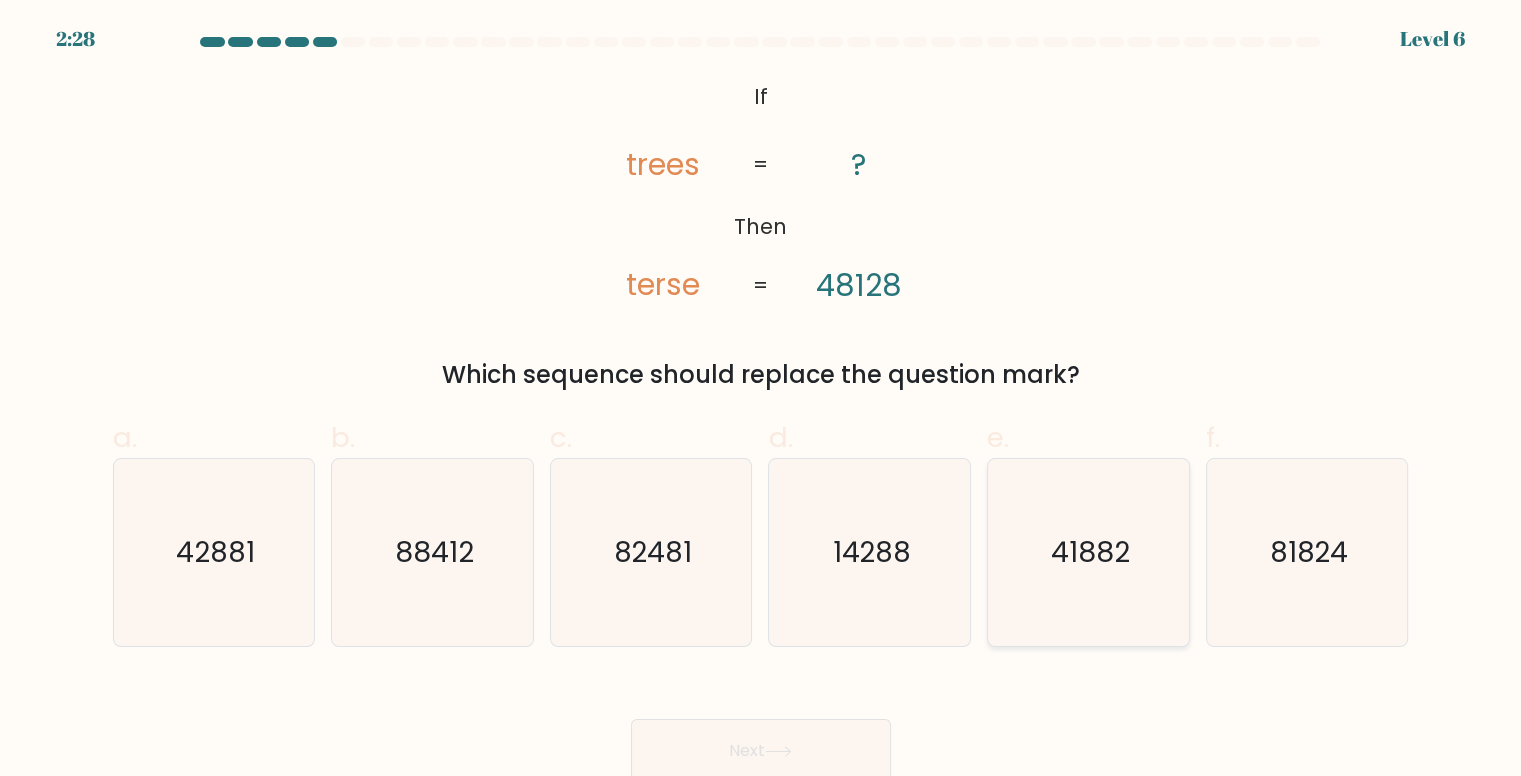 click on "41882" 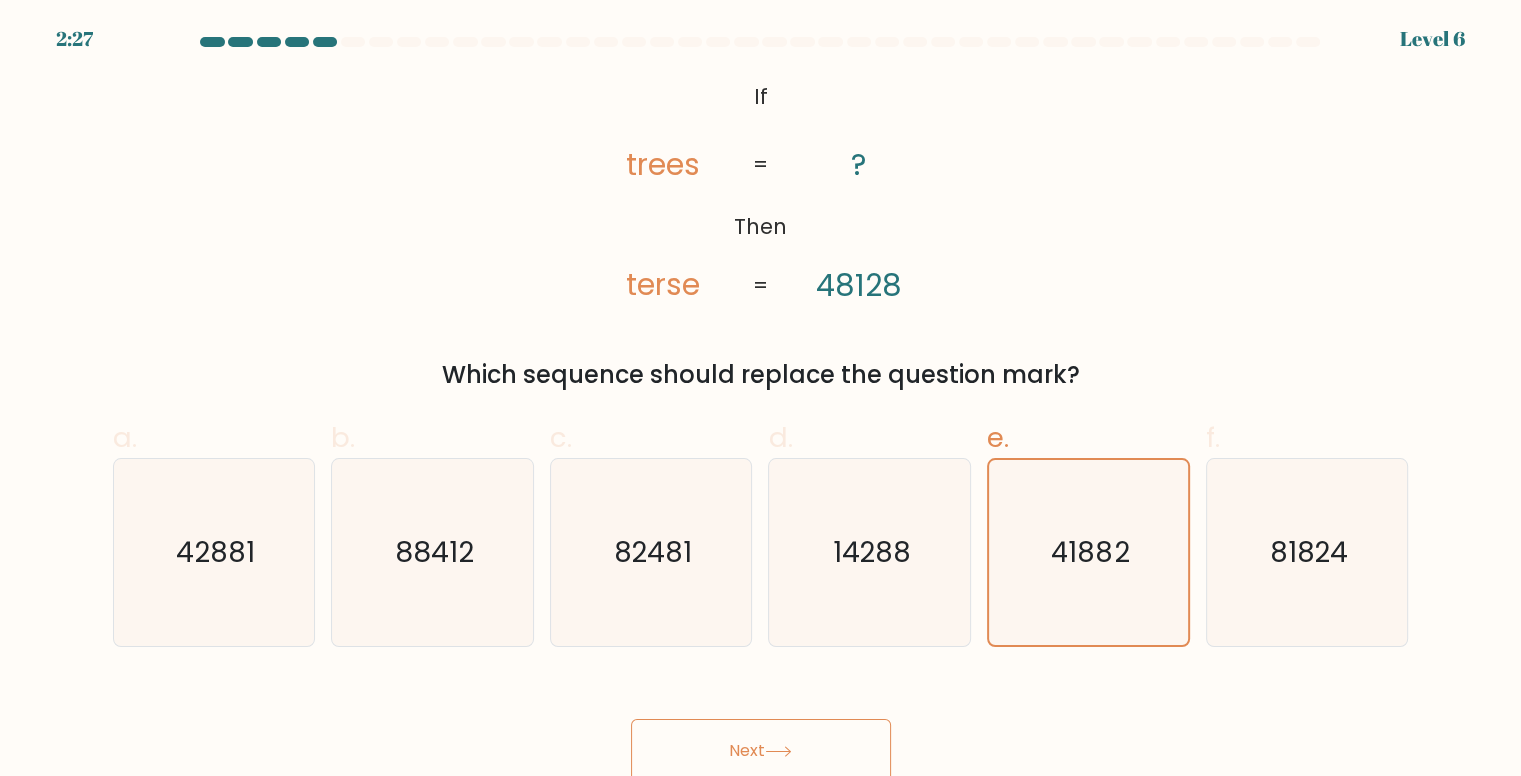 click on "Next" at bounding box center (761, 751) 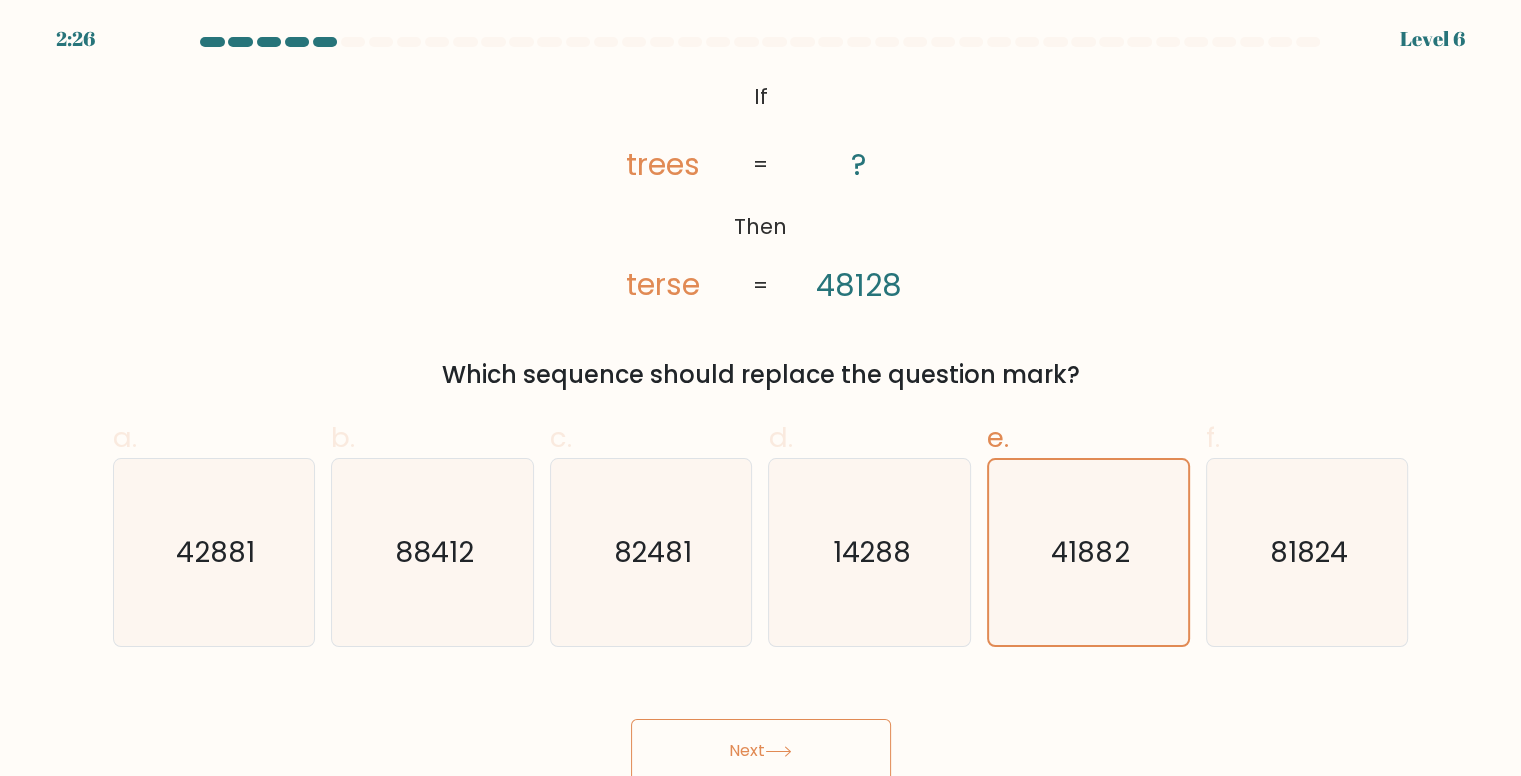 type 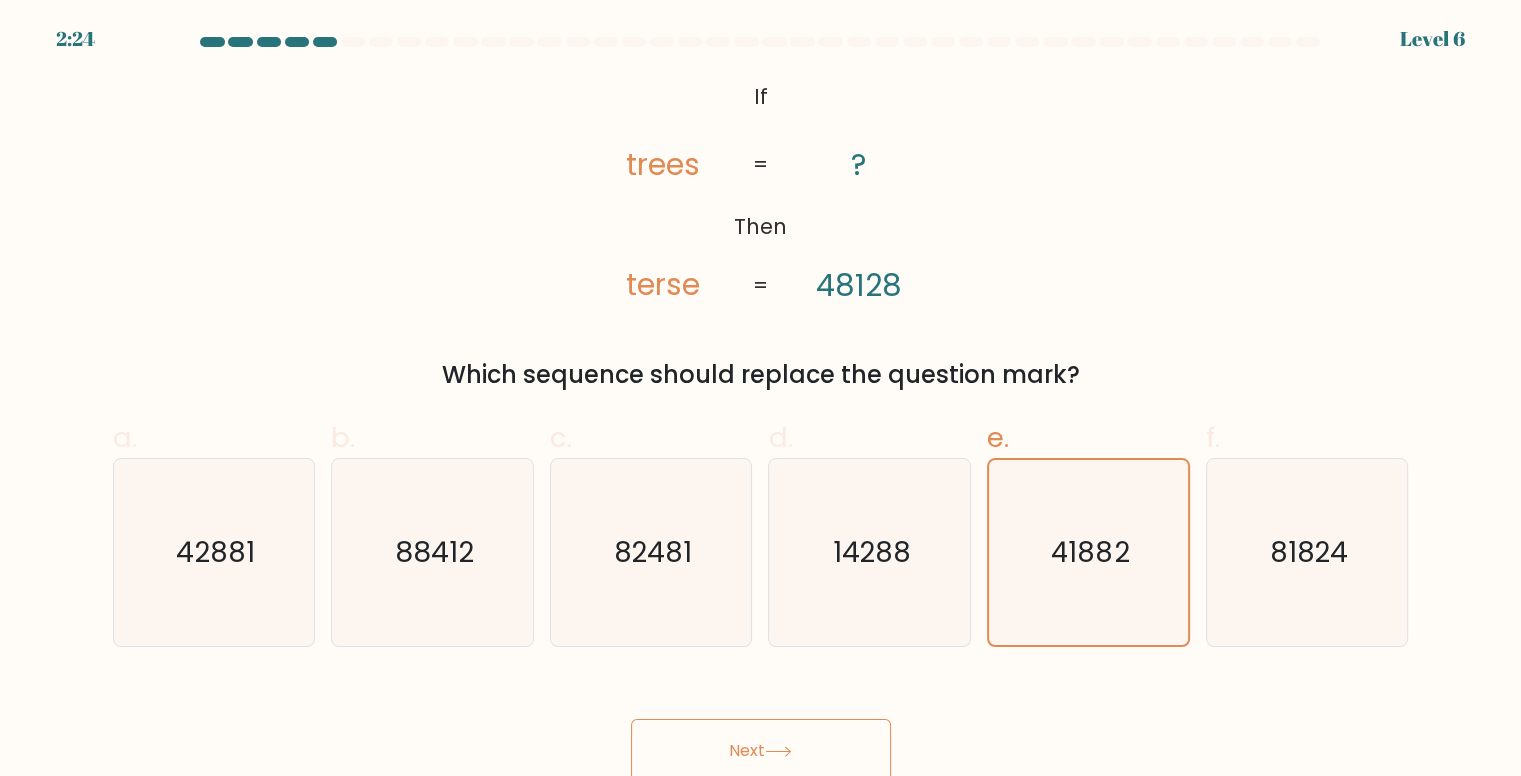 click on "Next" at bounding box center [761, 751] 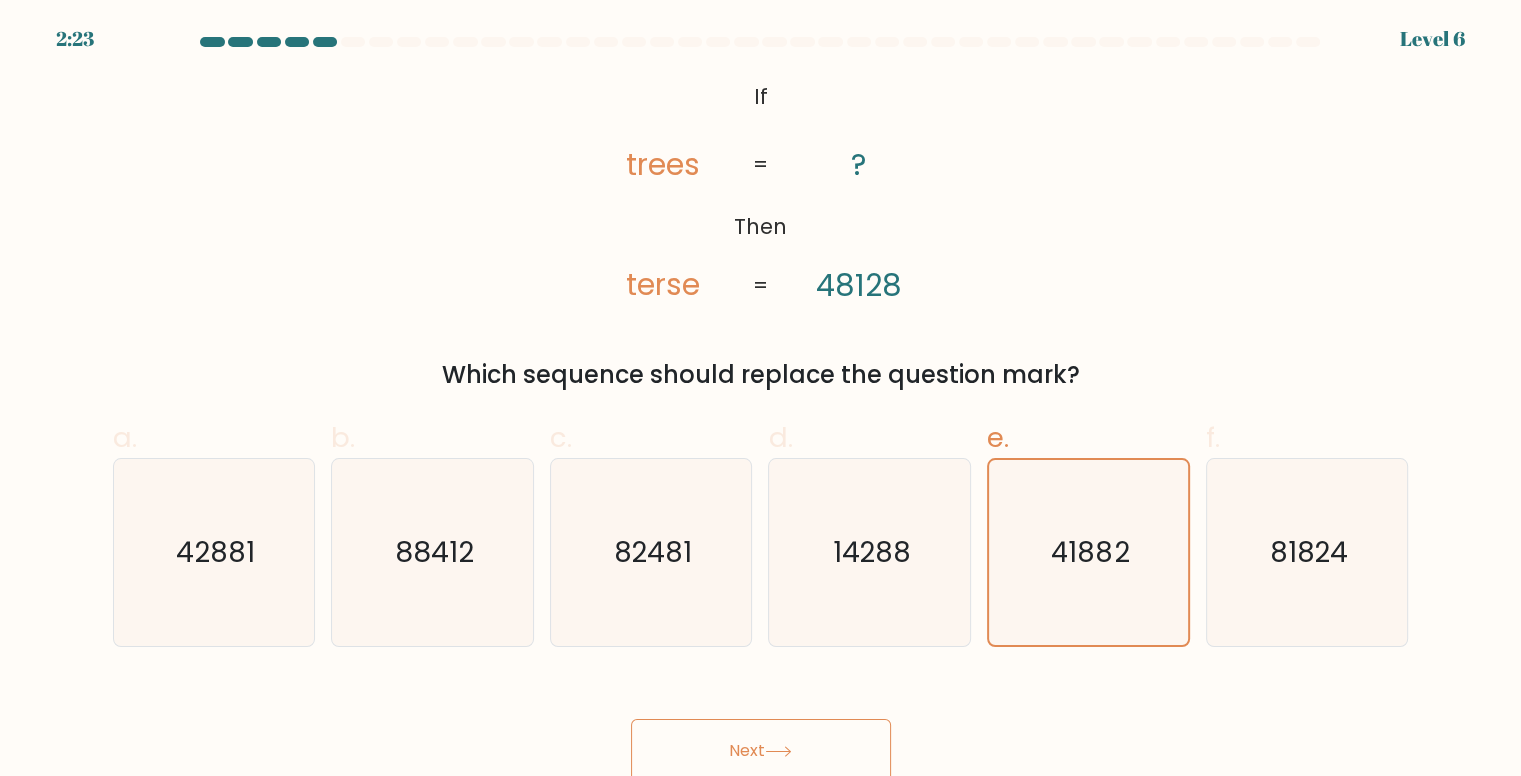 click on "Next" at bounding box center (761, 751) 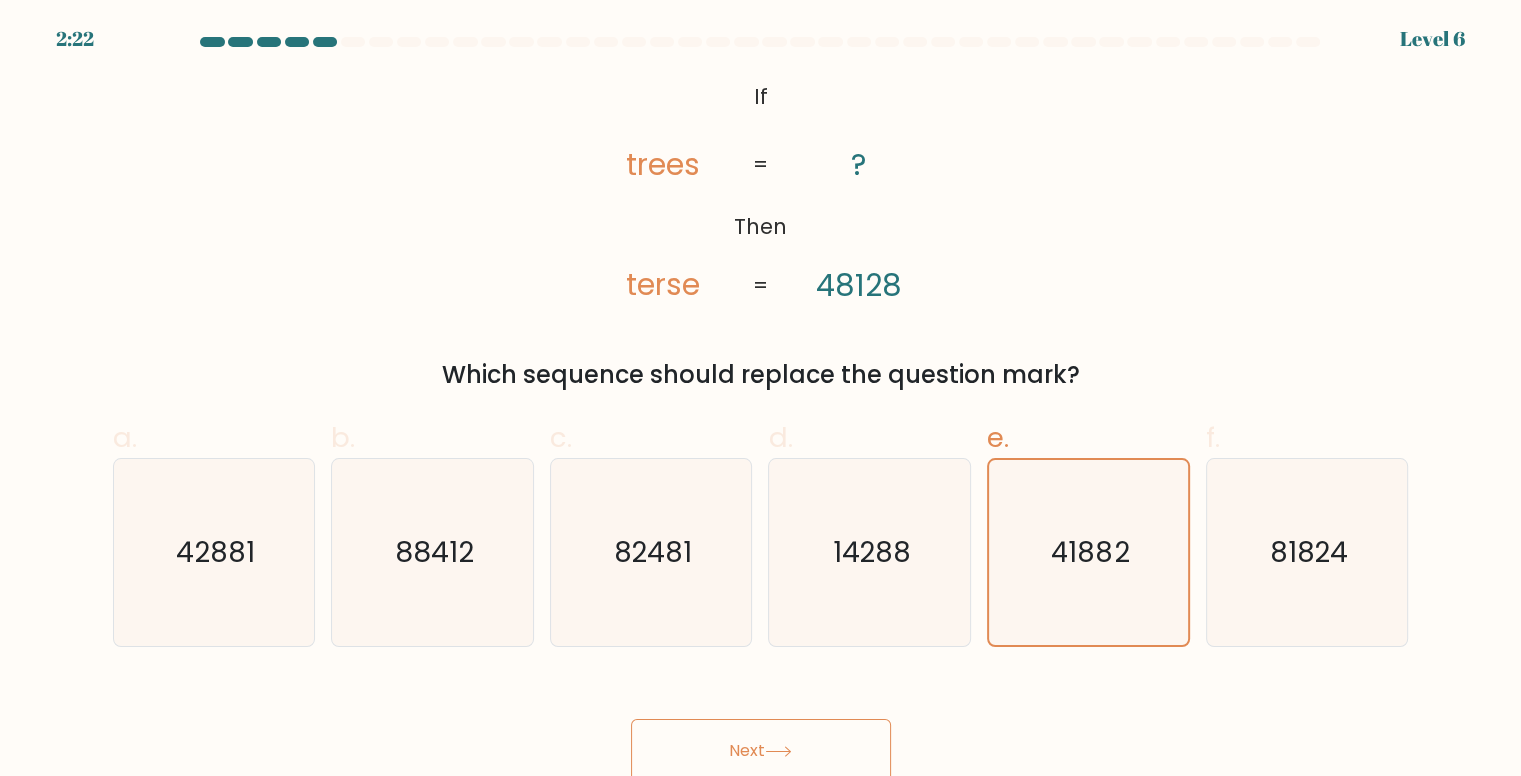 click on "Next" at bounding box center (761, 751) 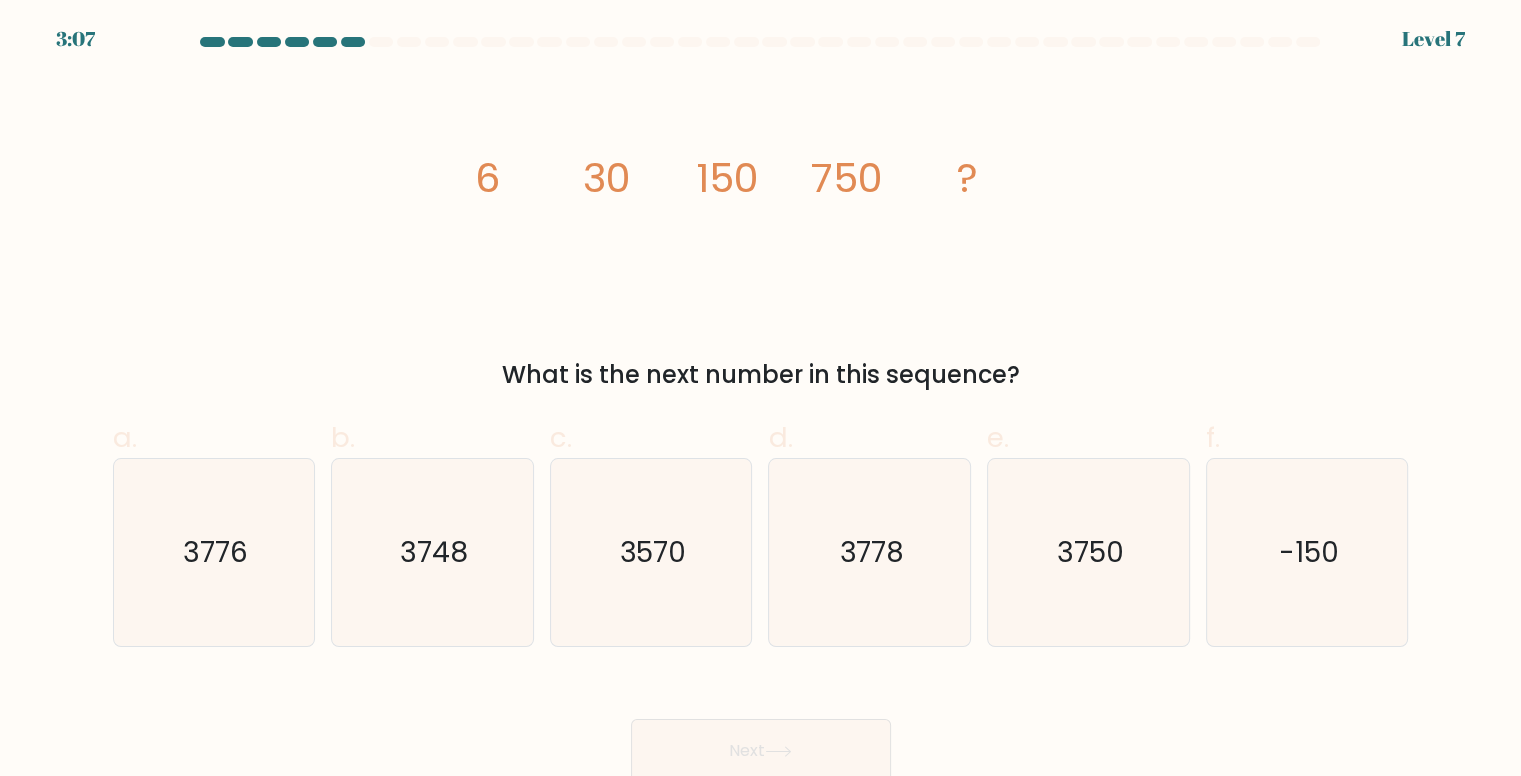 click 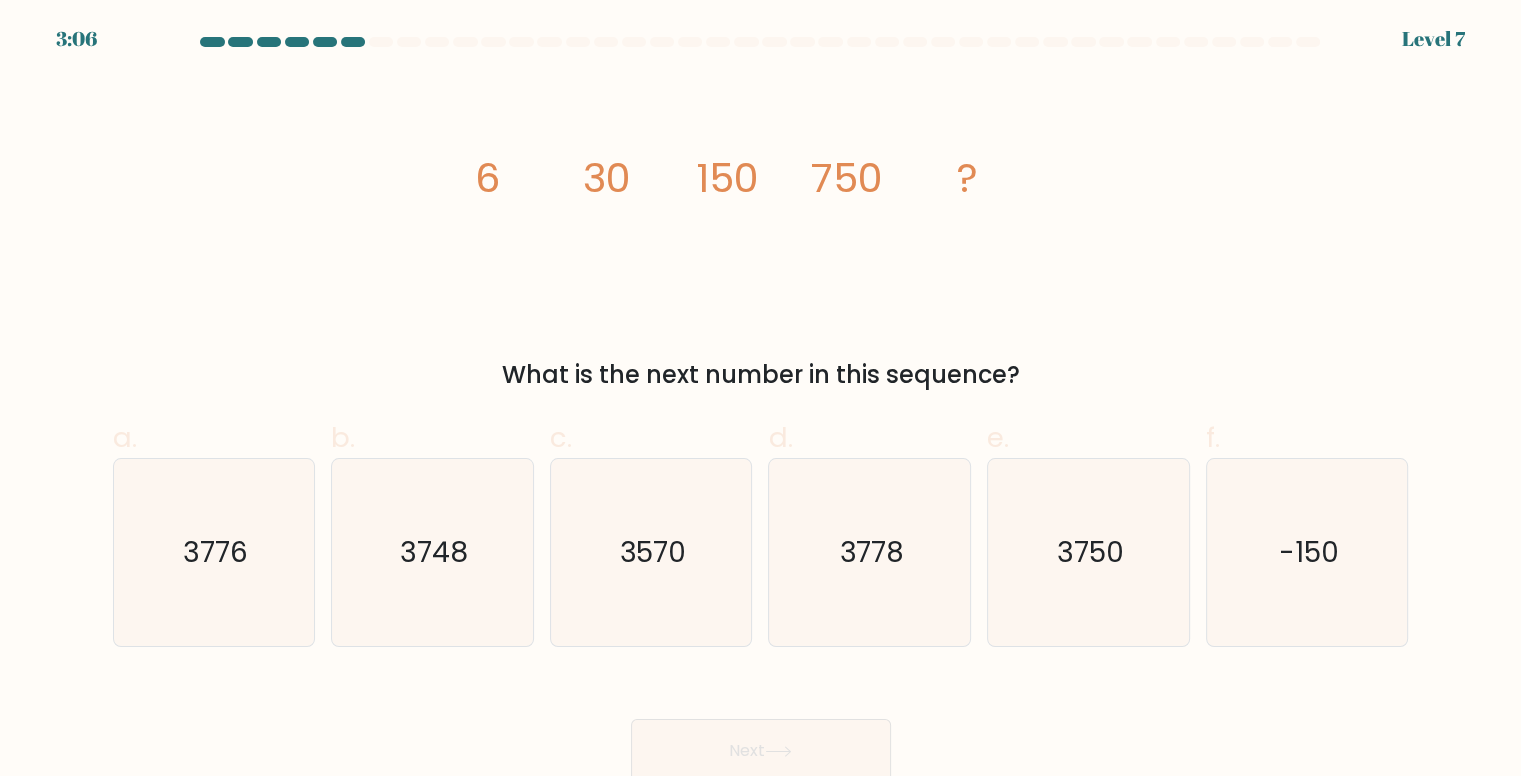 click 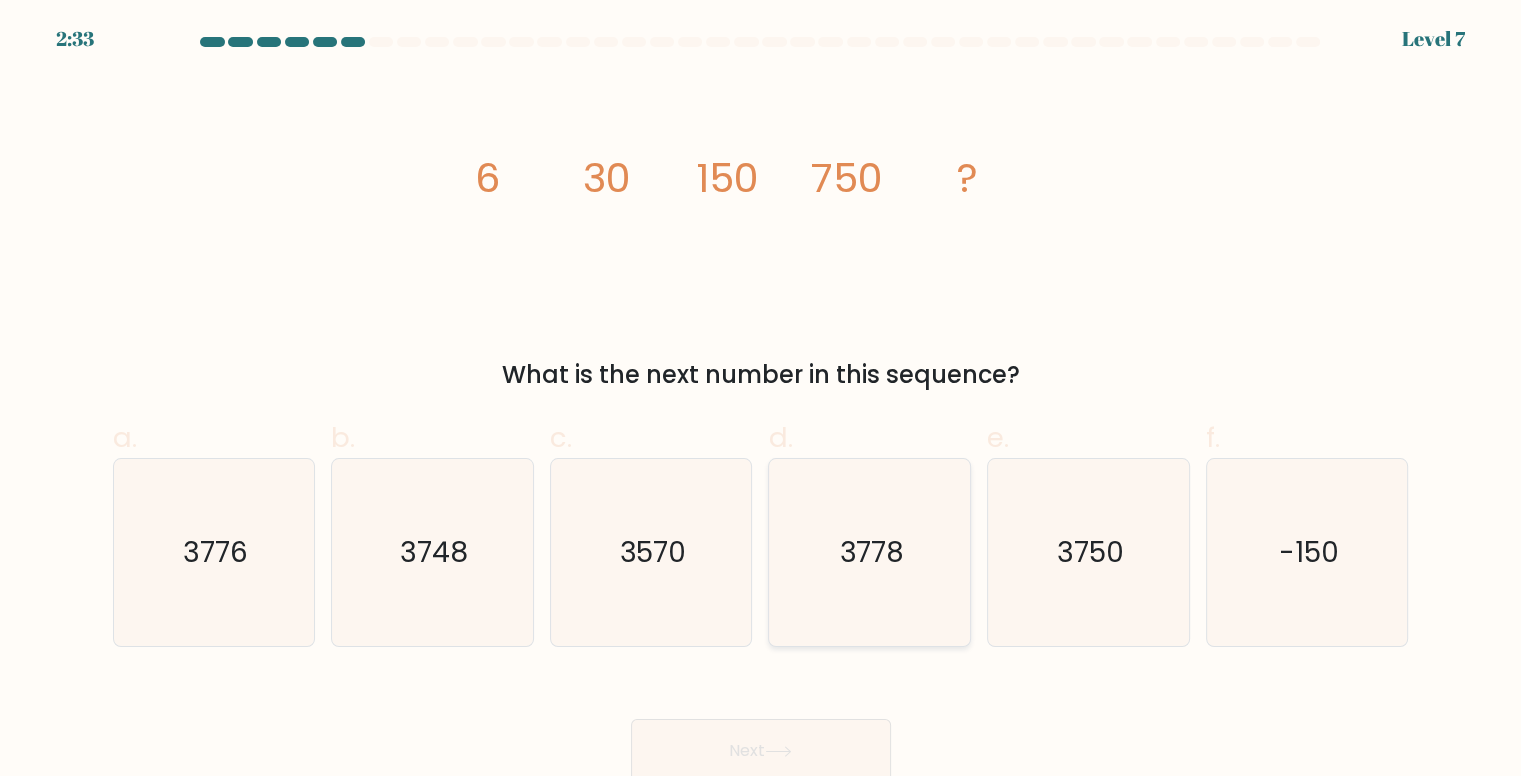 click on "3778" 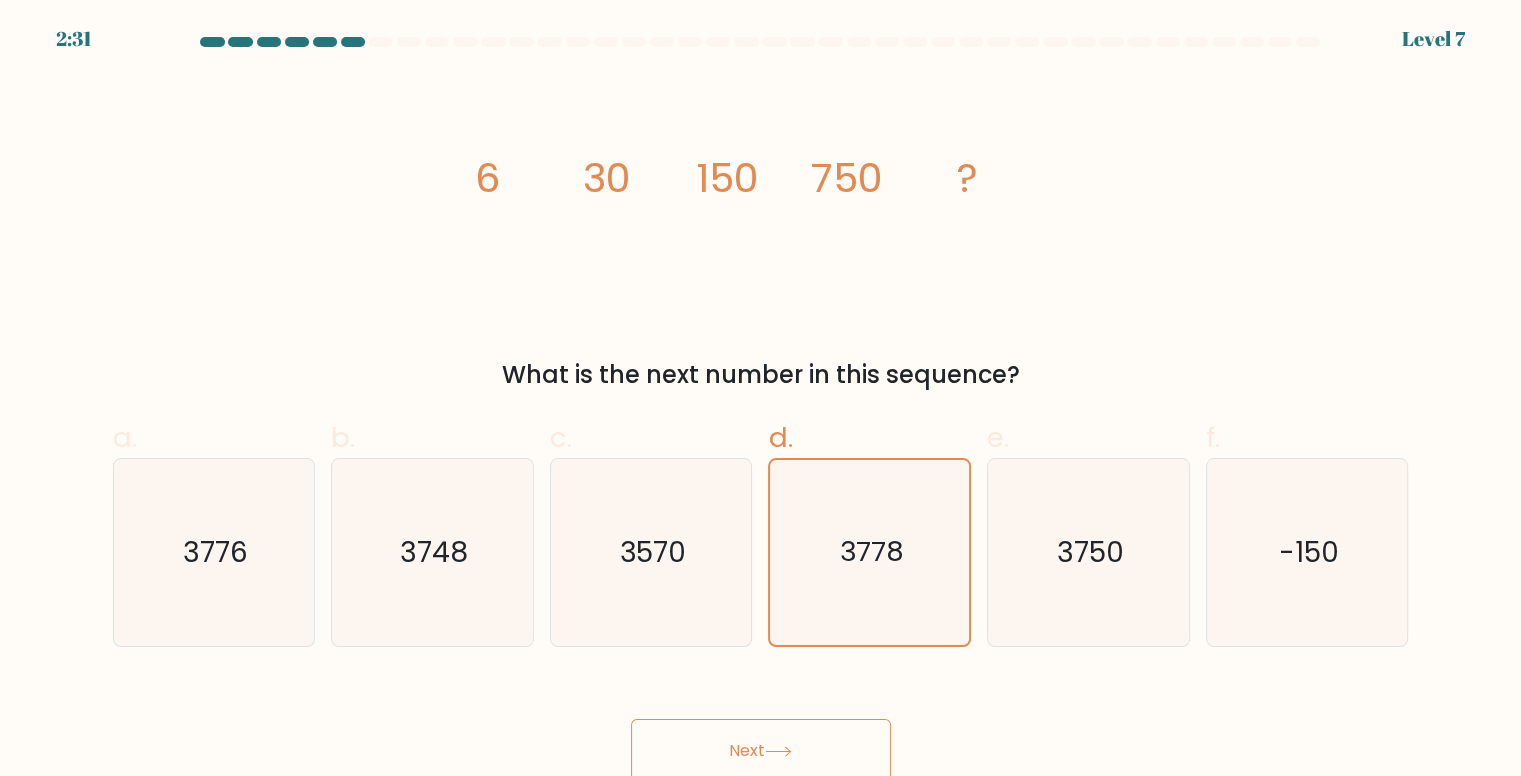 click on "Next" at bounding box center [761, 751] 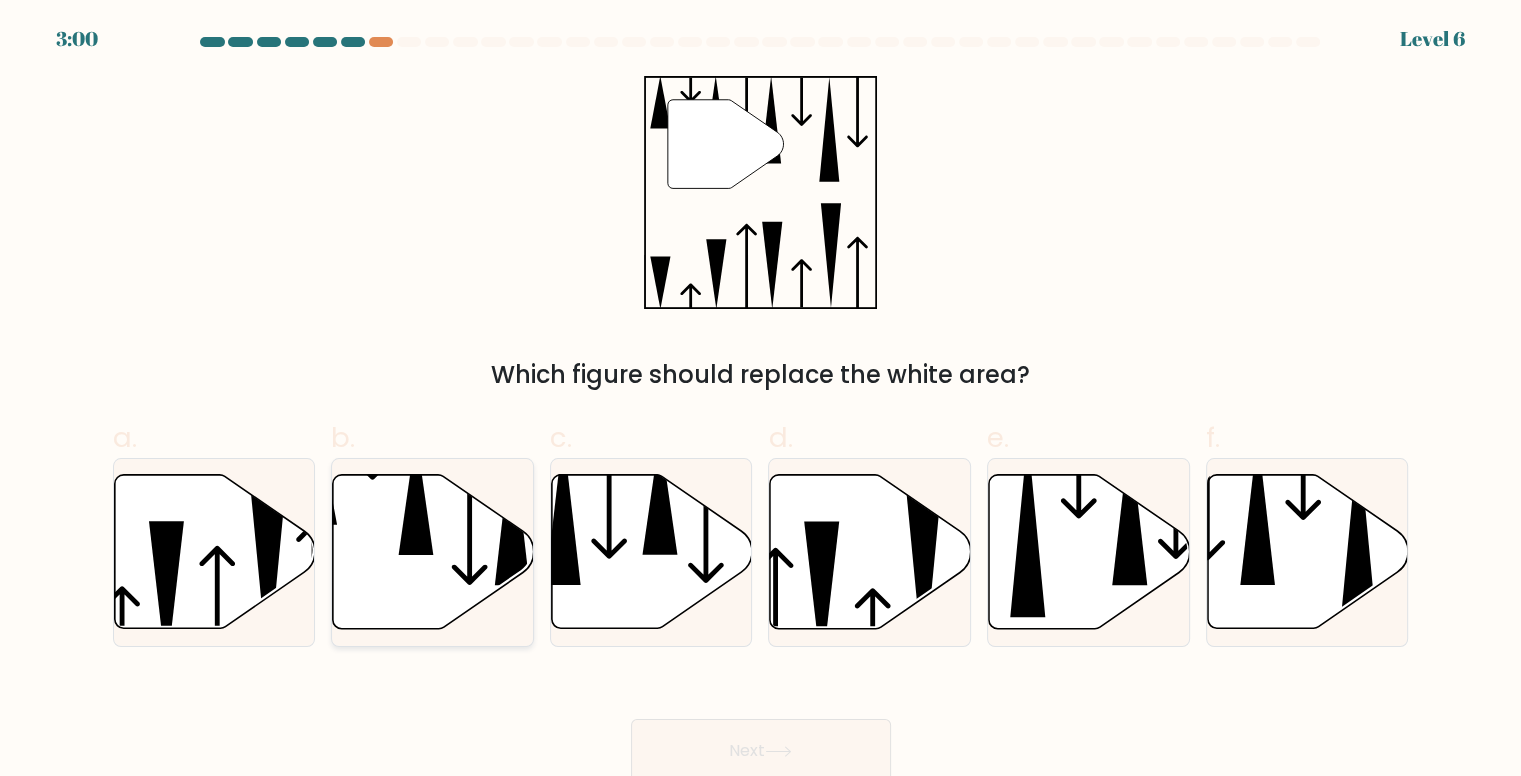 click 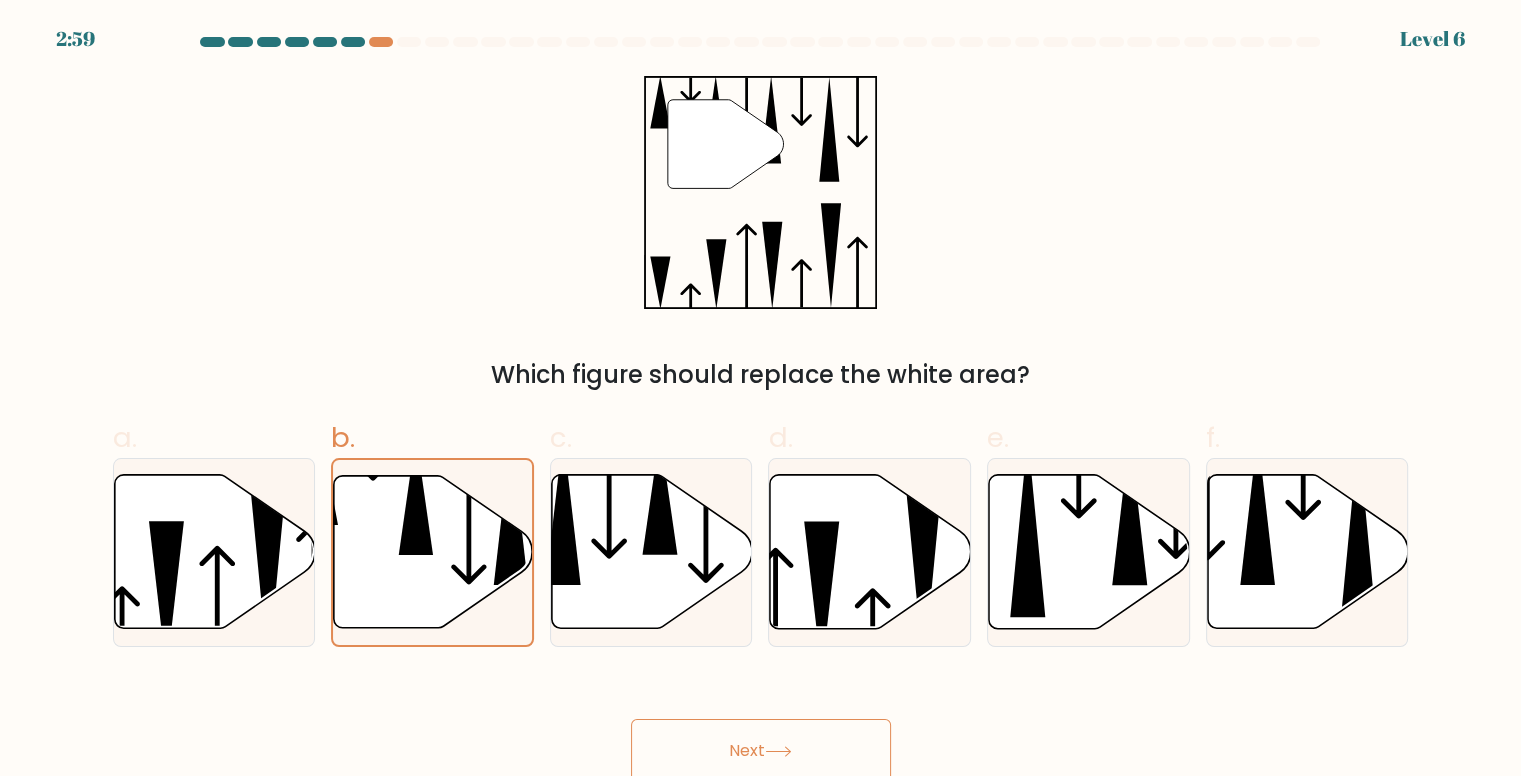click on "Next" at bounding box center [761, 751] 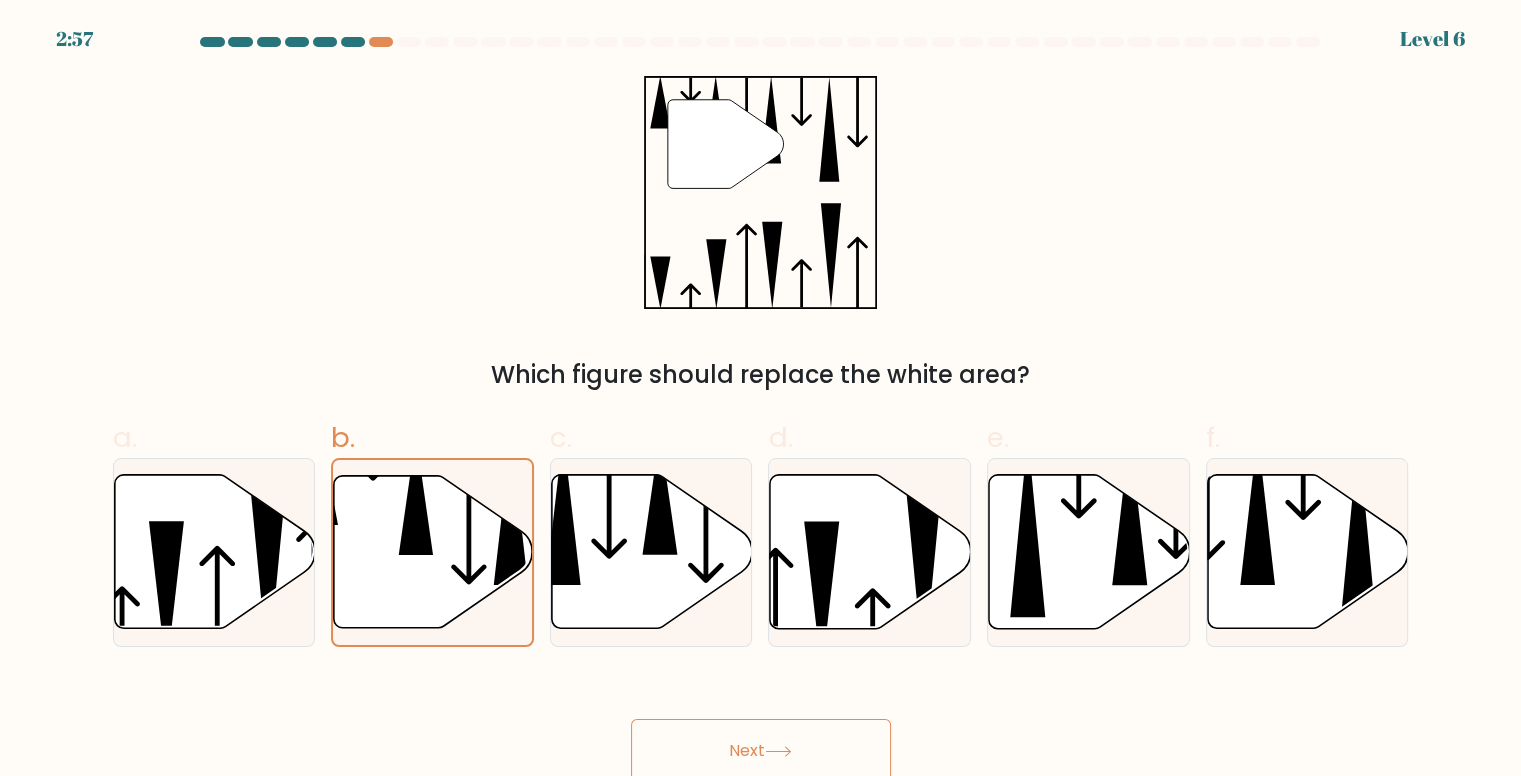 click on "Next" at bounding box center (761, 751) 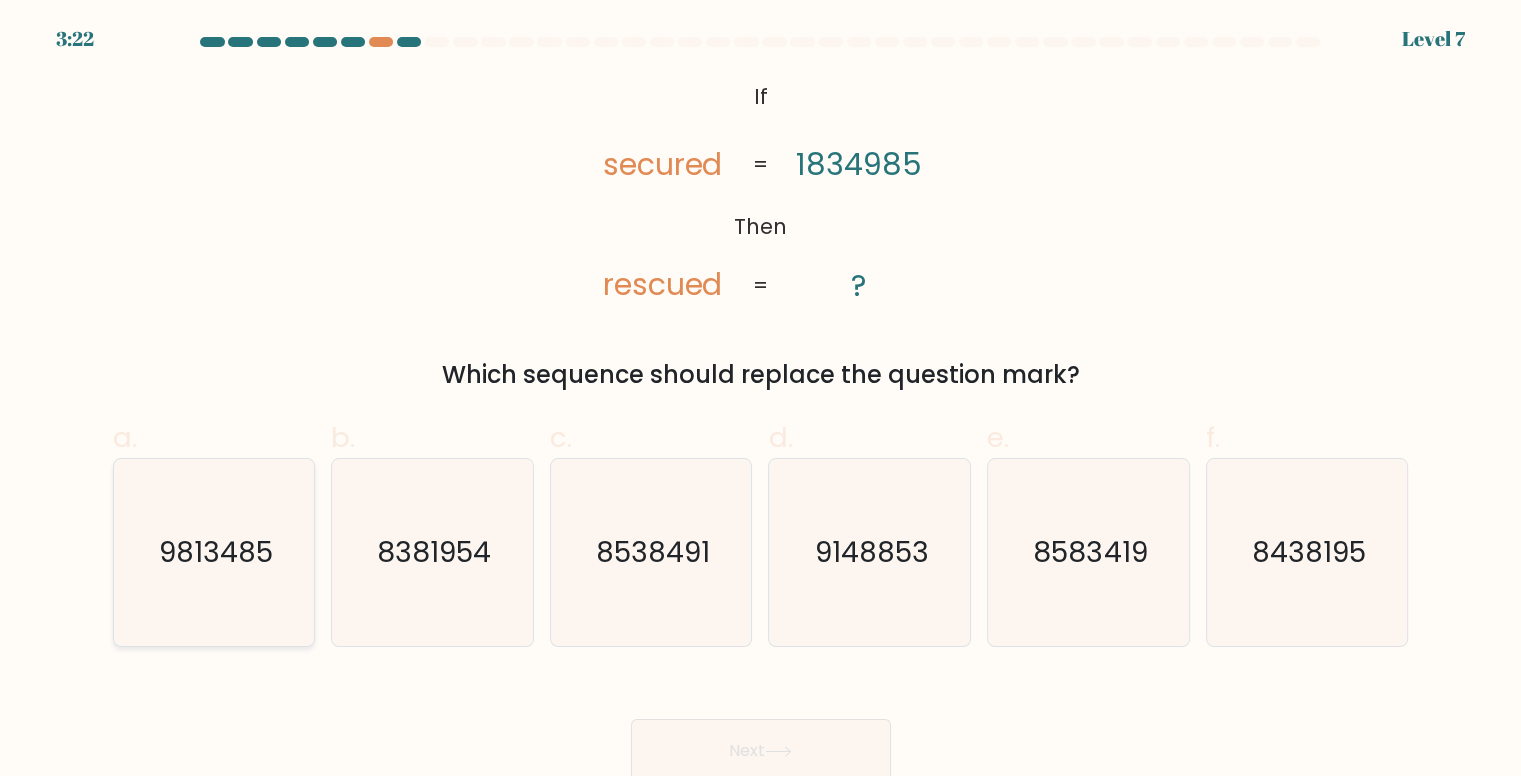 click on "9813485" 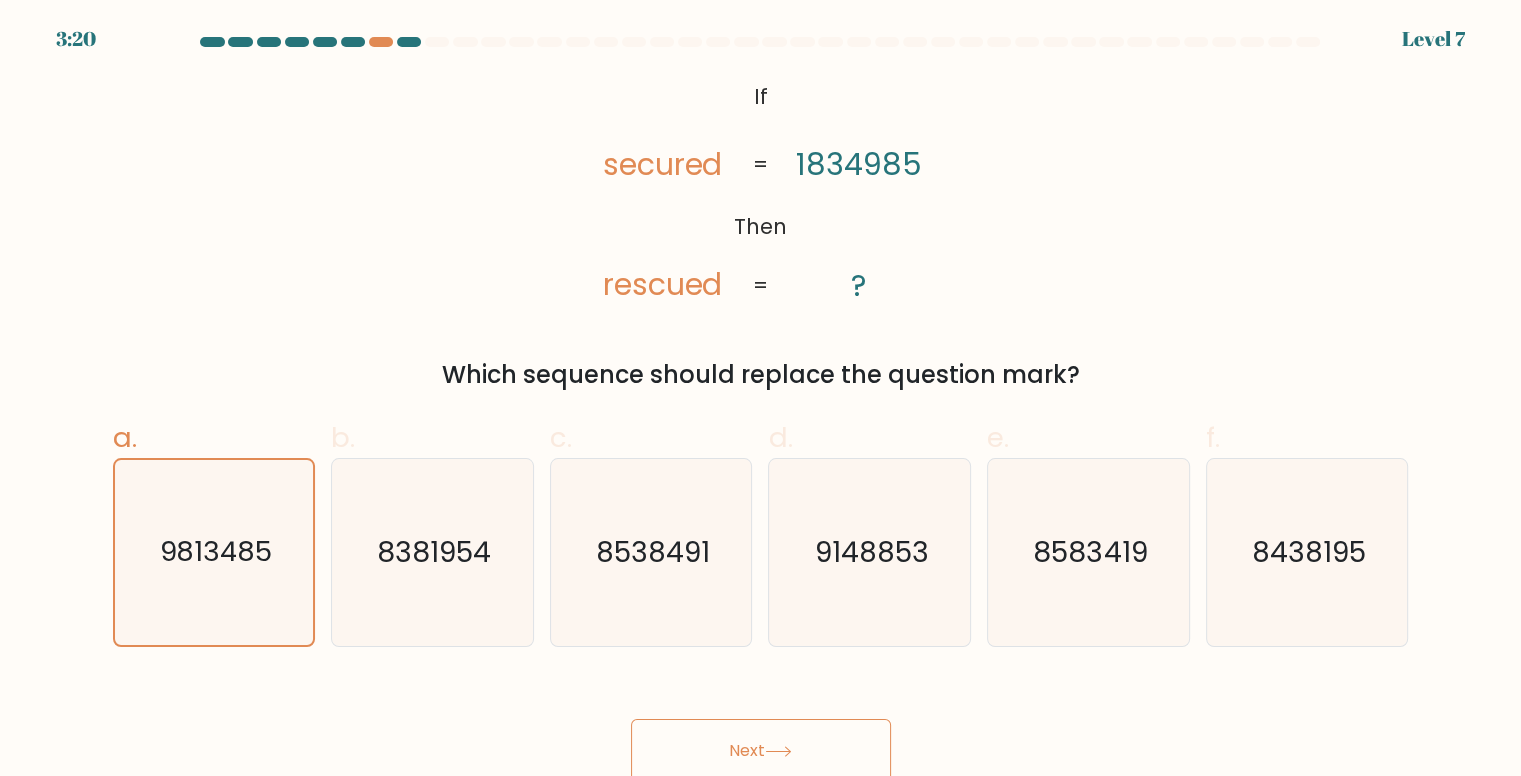 click on "Next" at bounding box center (761, 751) 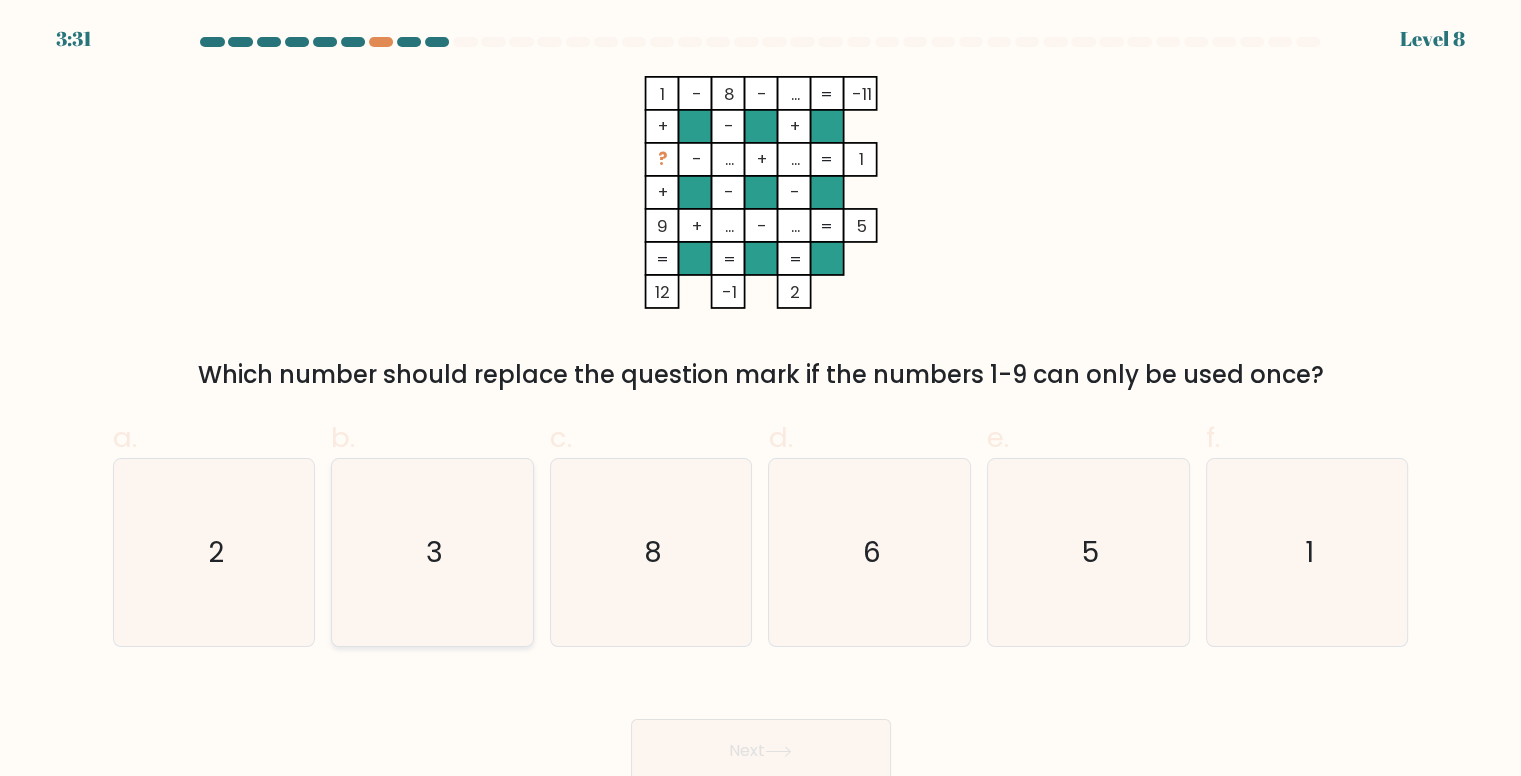 click on "3" 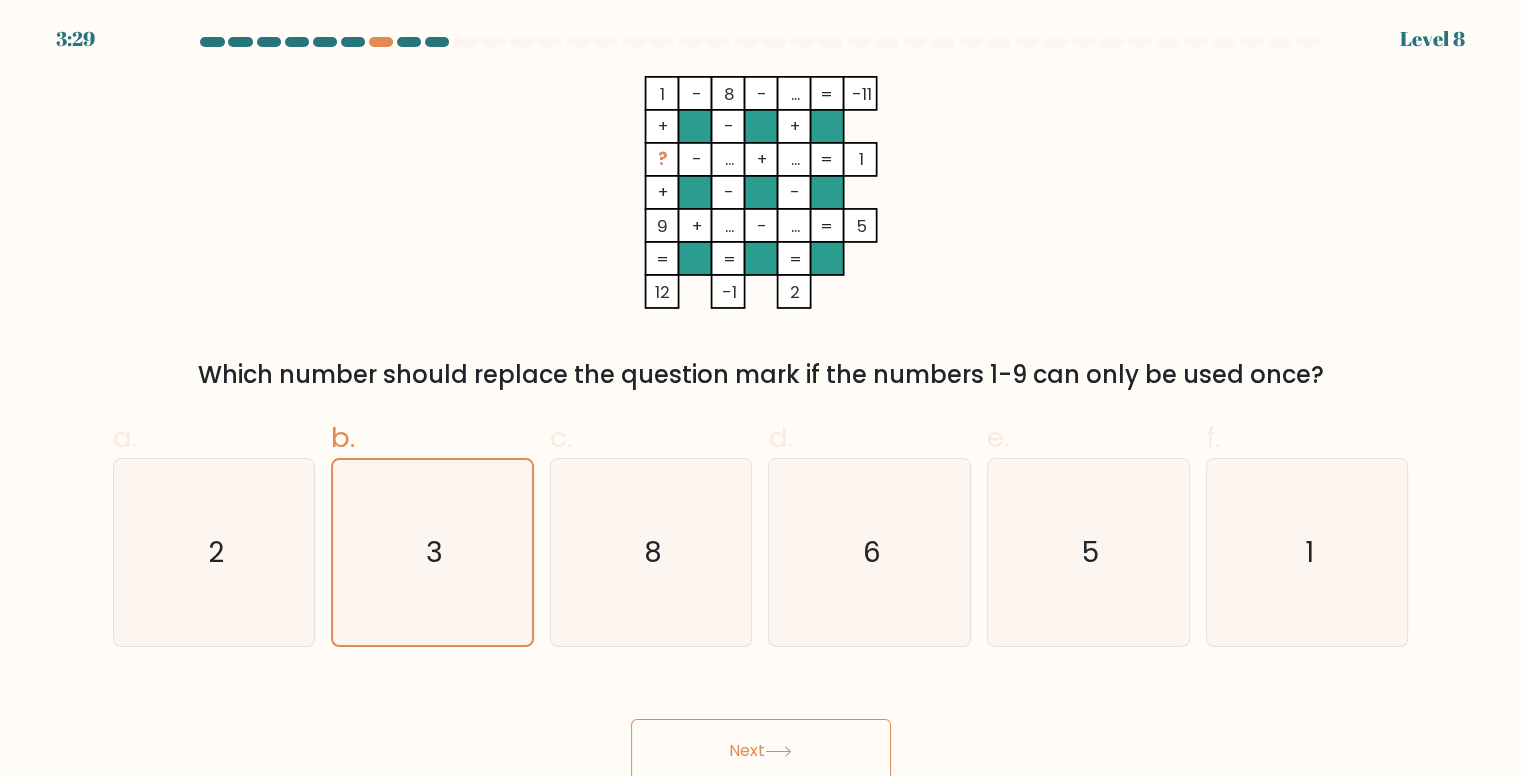 click on "Next" at bounding box center [761, 751] 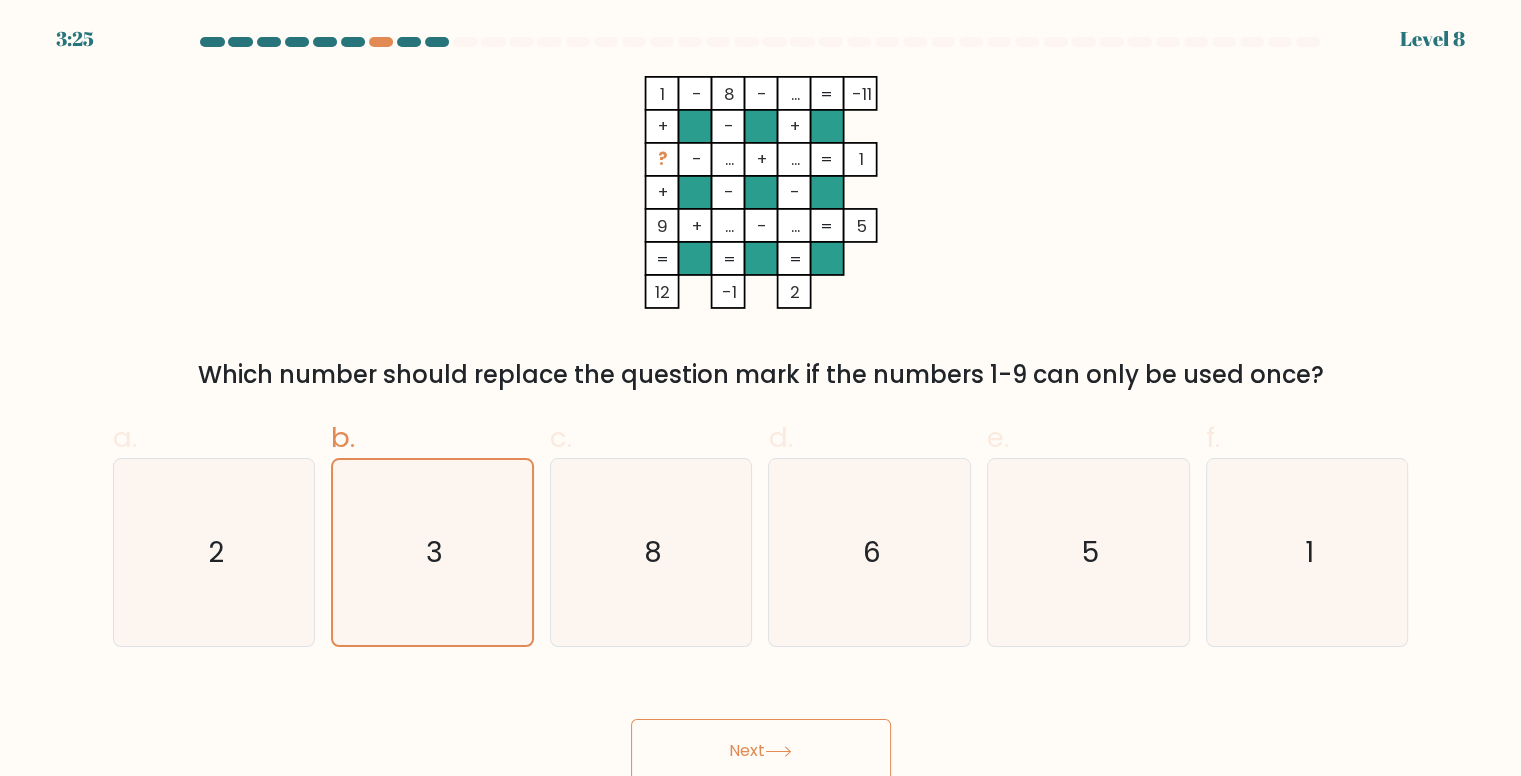 click on "Next" at bounding box center [761, 751] 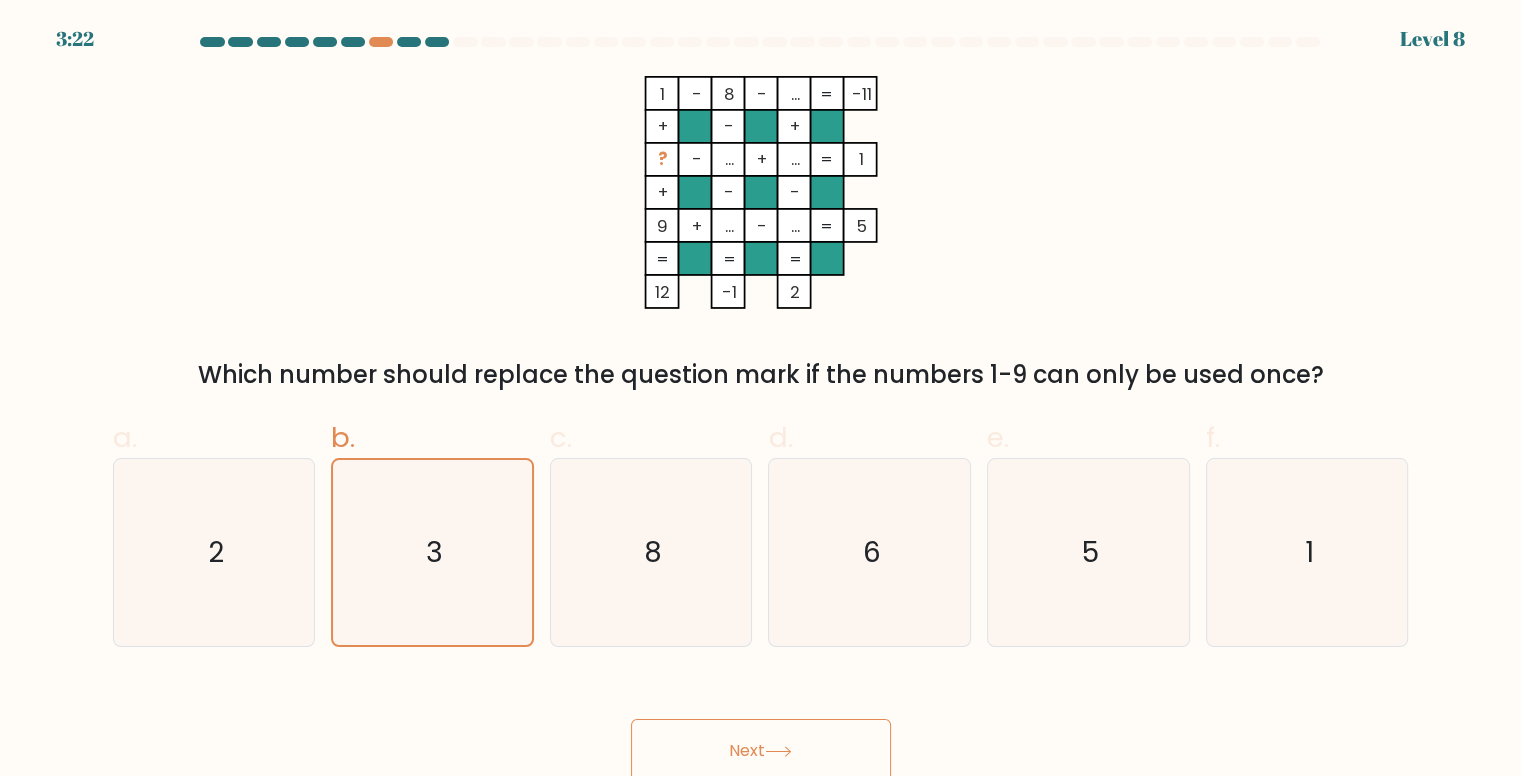 click on "Next" at bounding box center (761, 751) 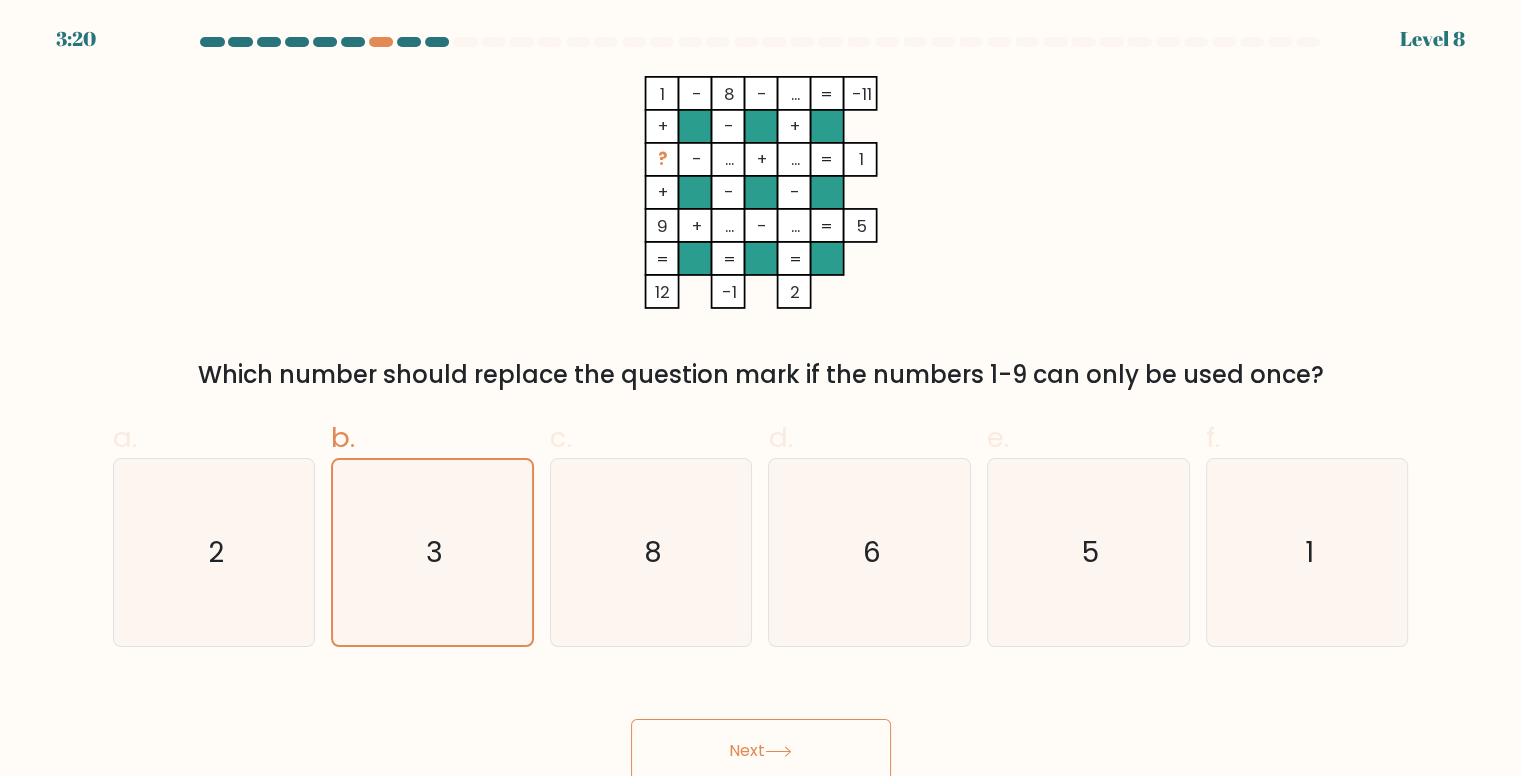 scroll, scrollTop: 8, scrollLeft: 0, axis: vertical 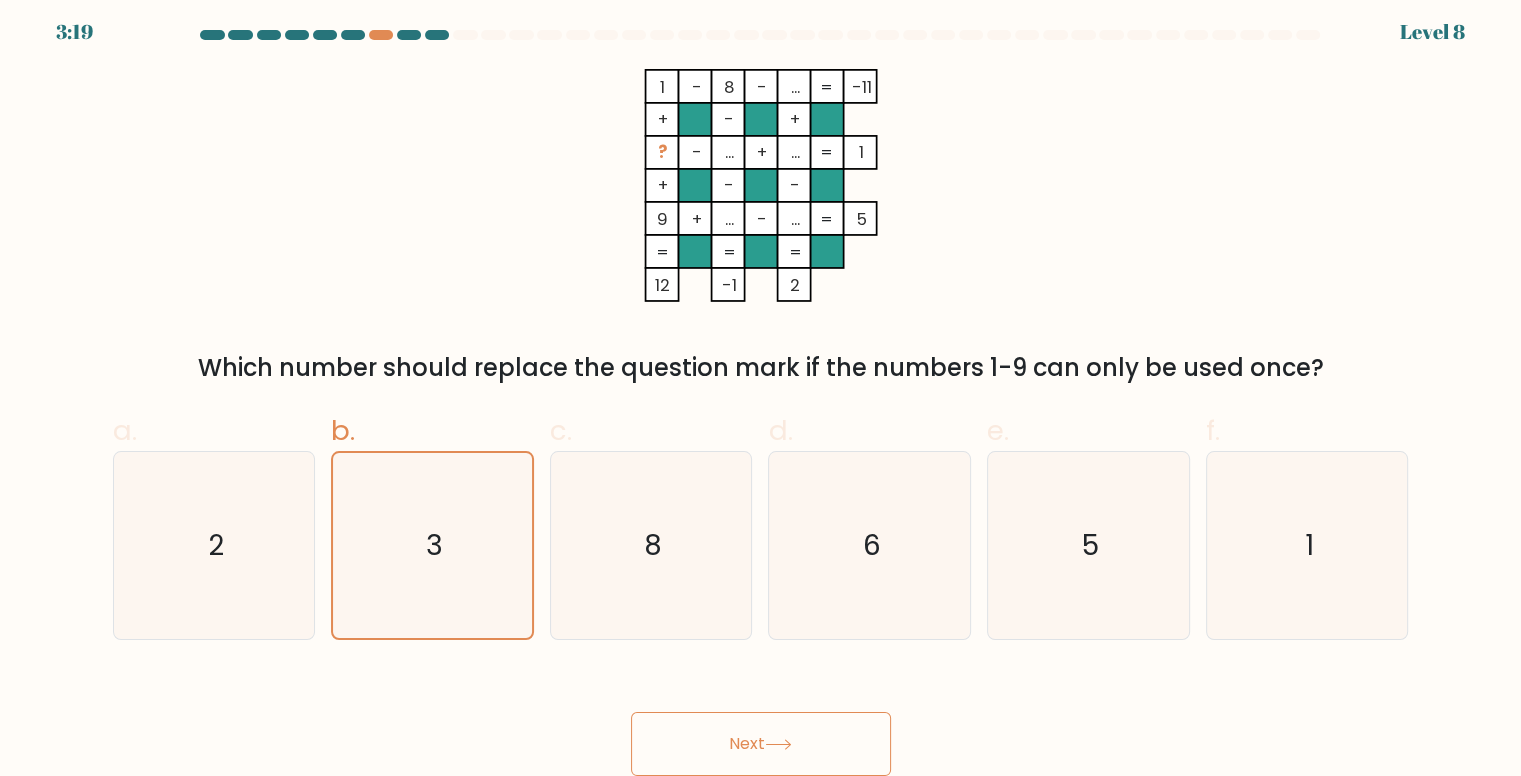 click on "Next" at bounding box center [761, 744] 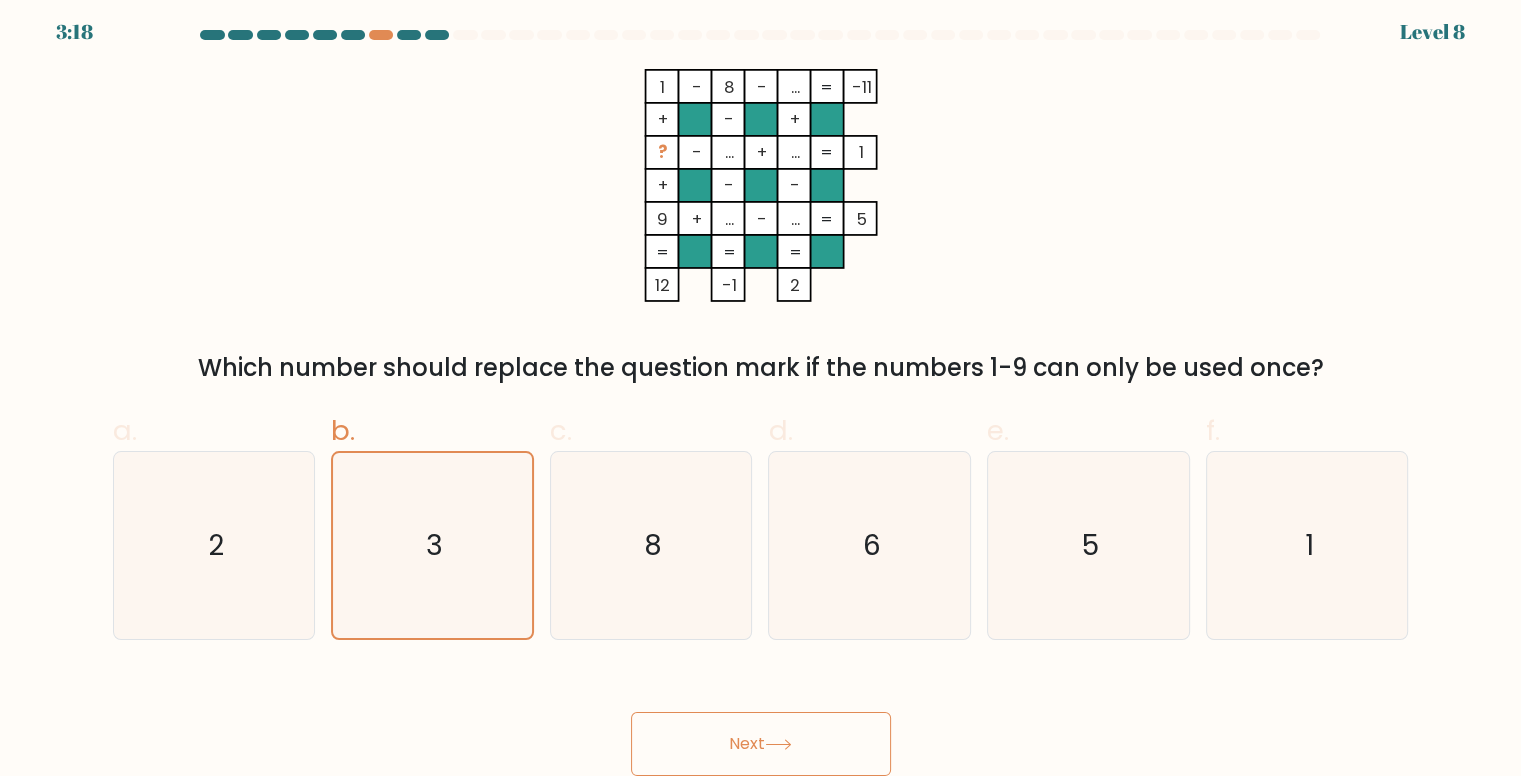 click on "Next" at bounding box center (761, 744) 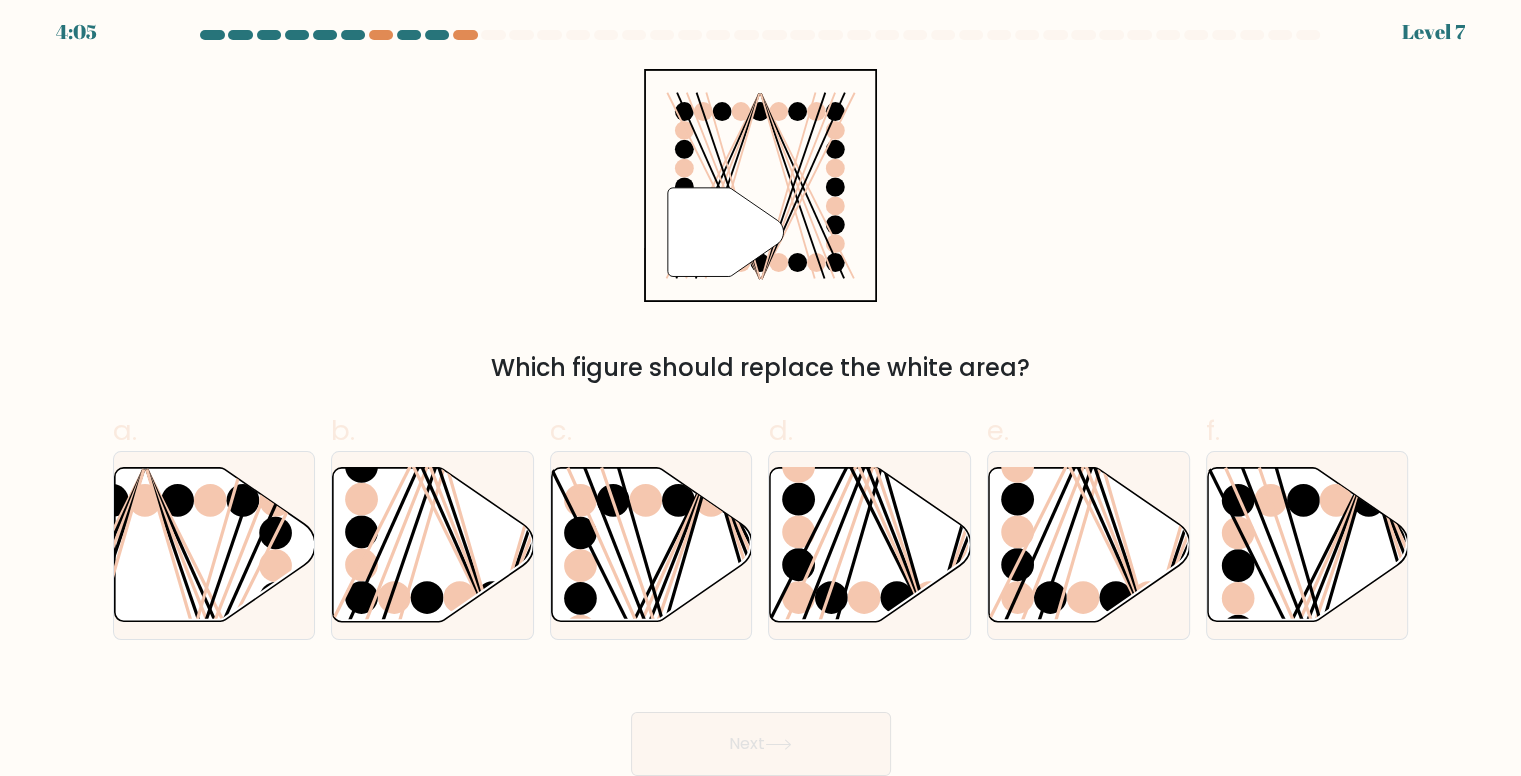click on "Next" at bounding box center [761, 744] 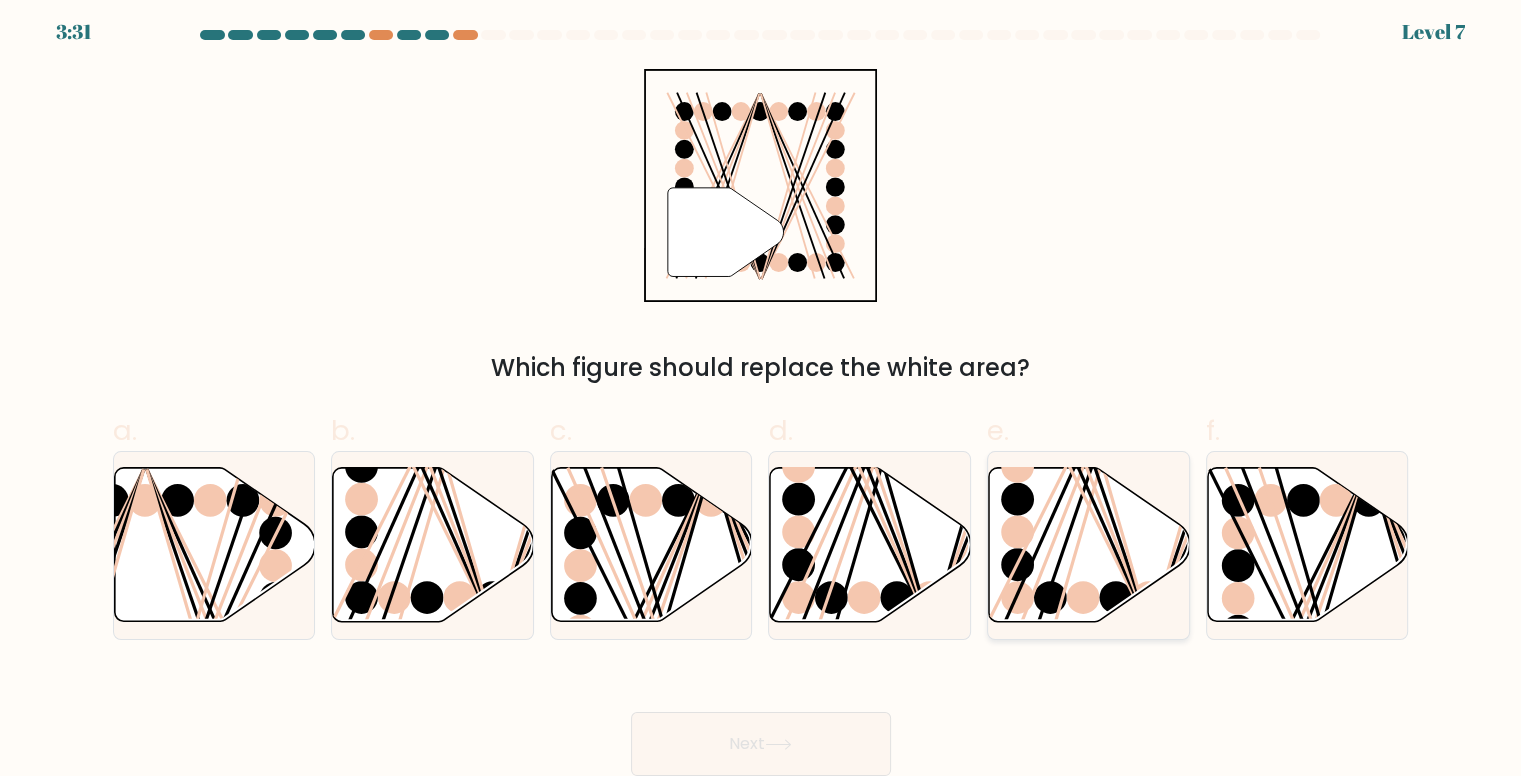 click 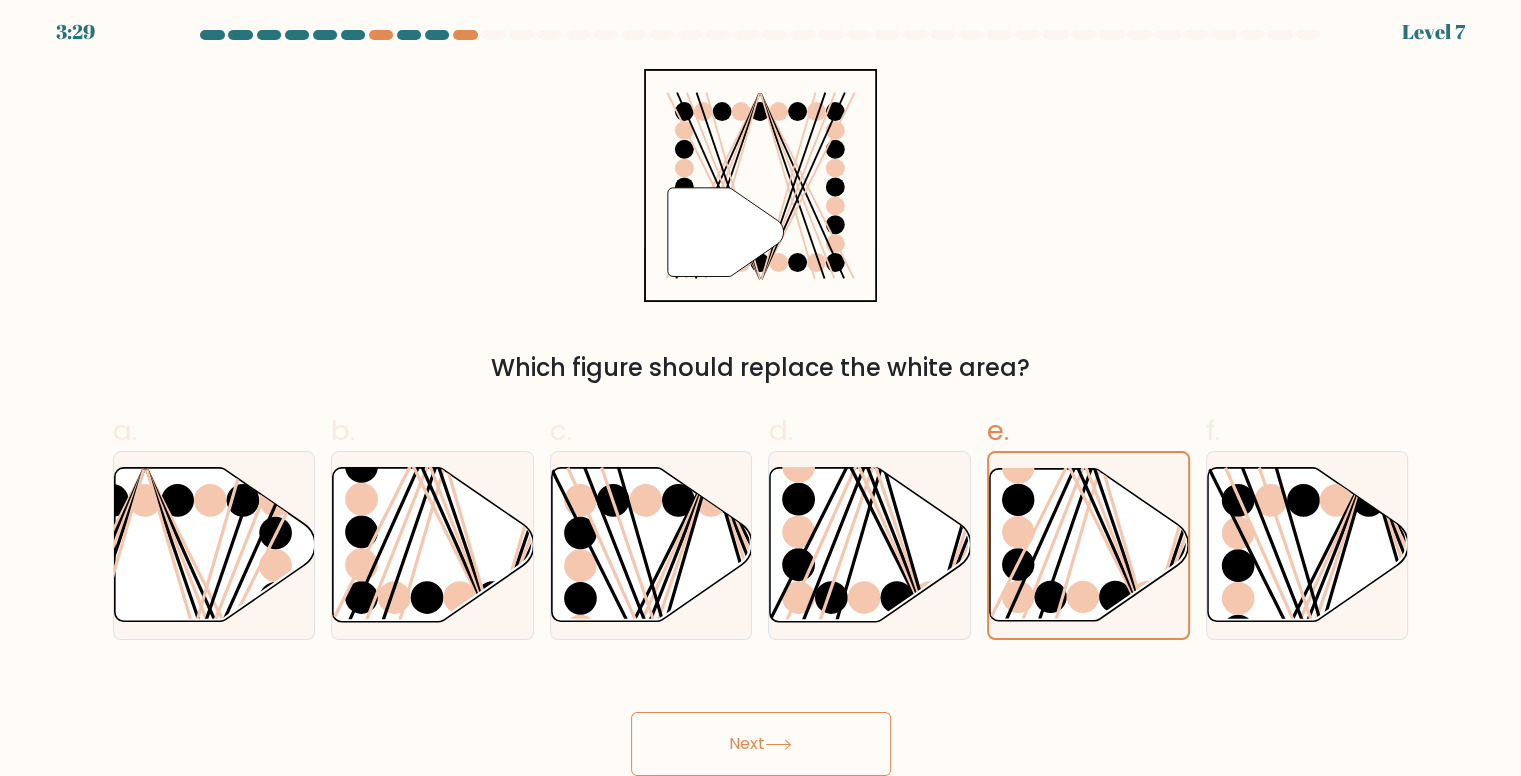 click on "Next" at bounding box center [761, 744] 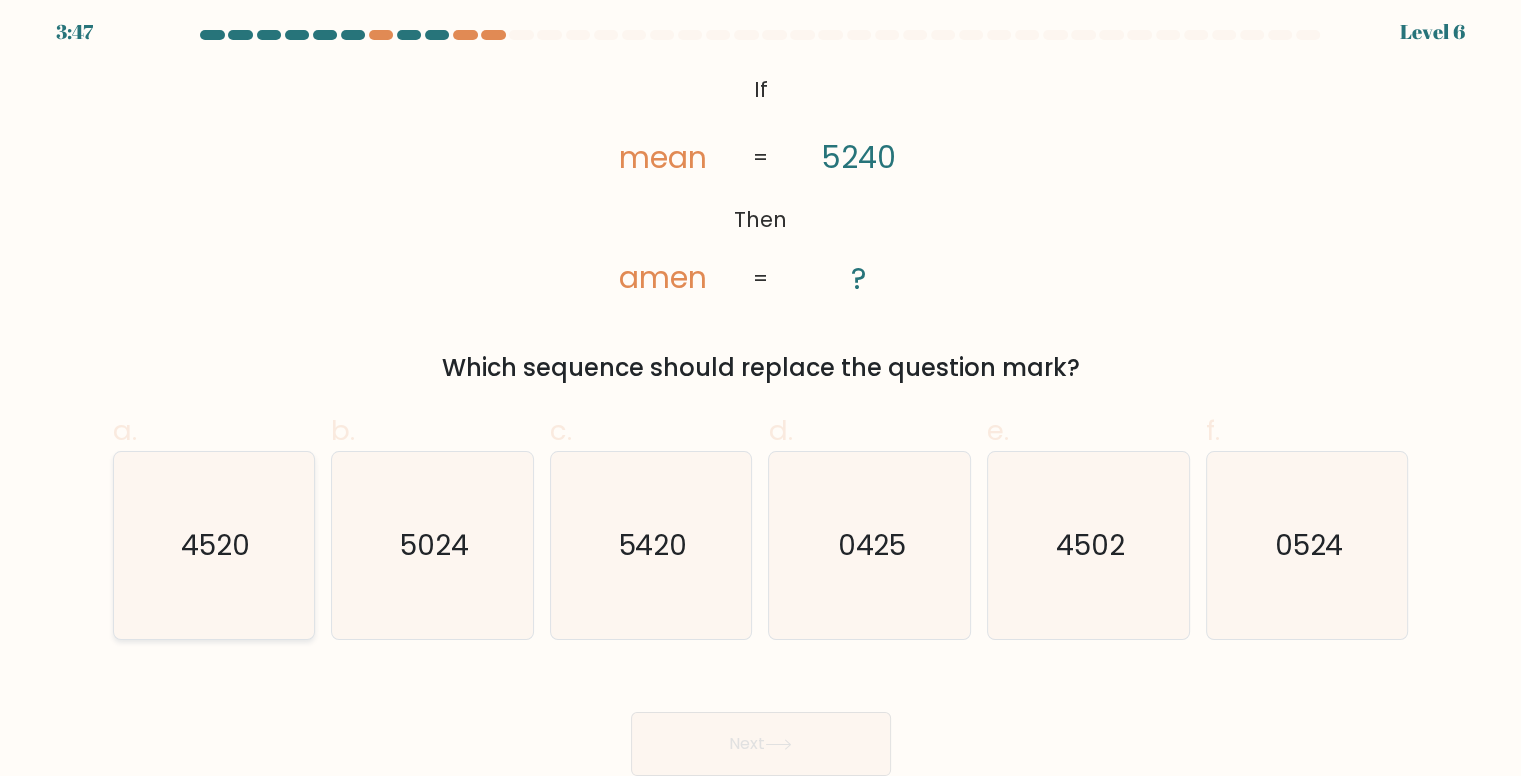 click on "4520" 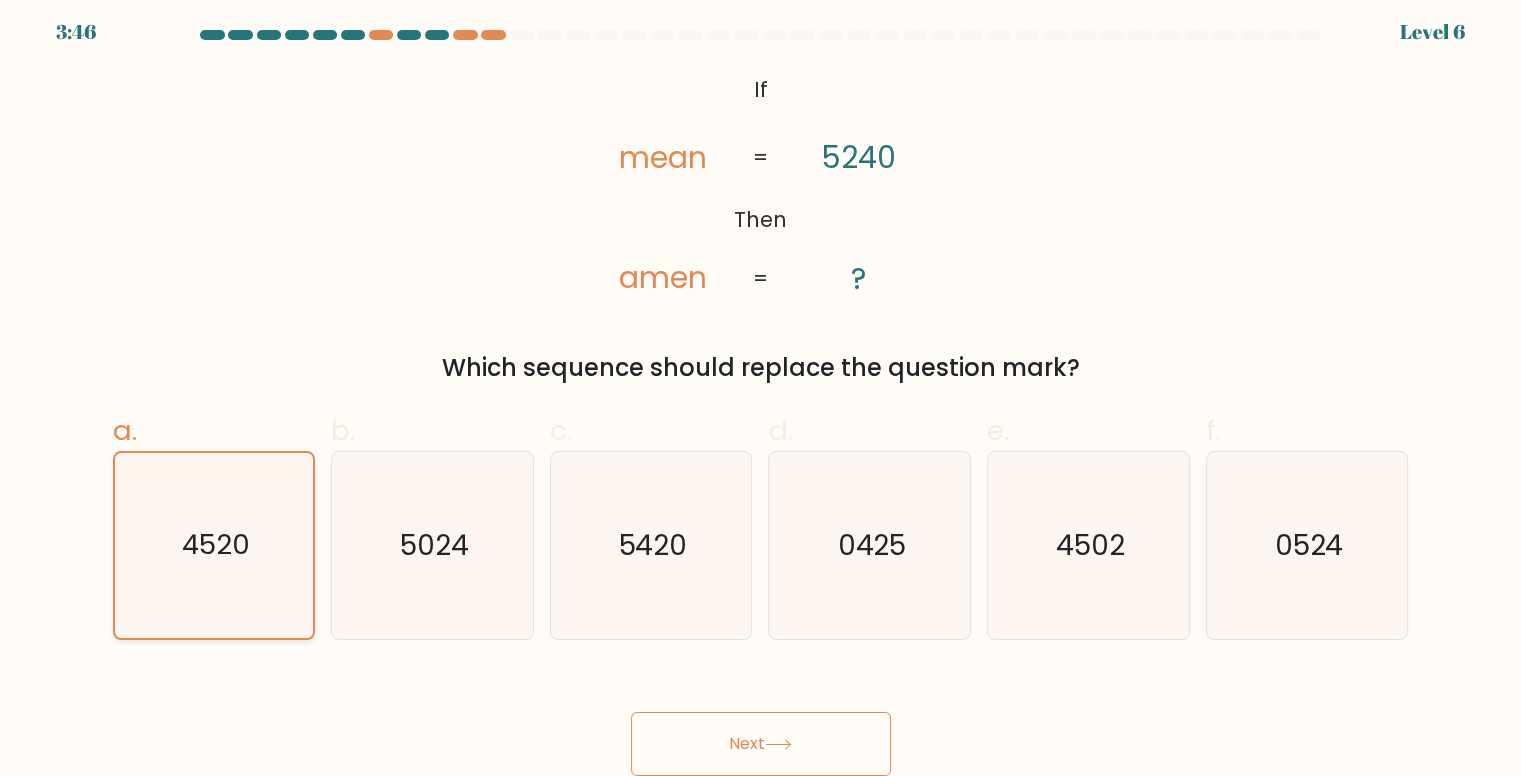 click on "4520" 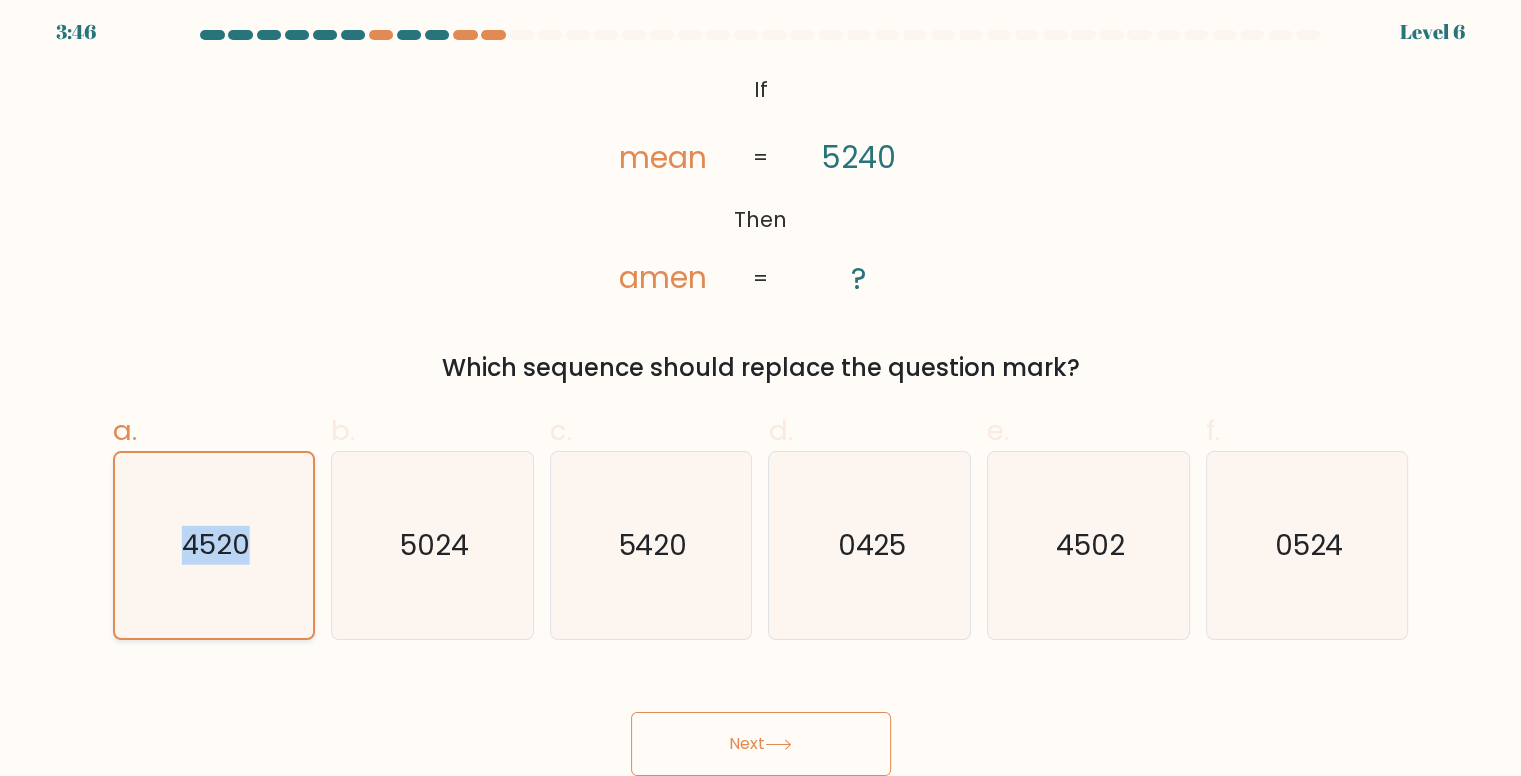 click on "4520" 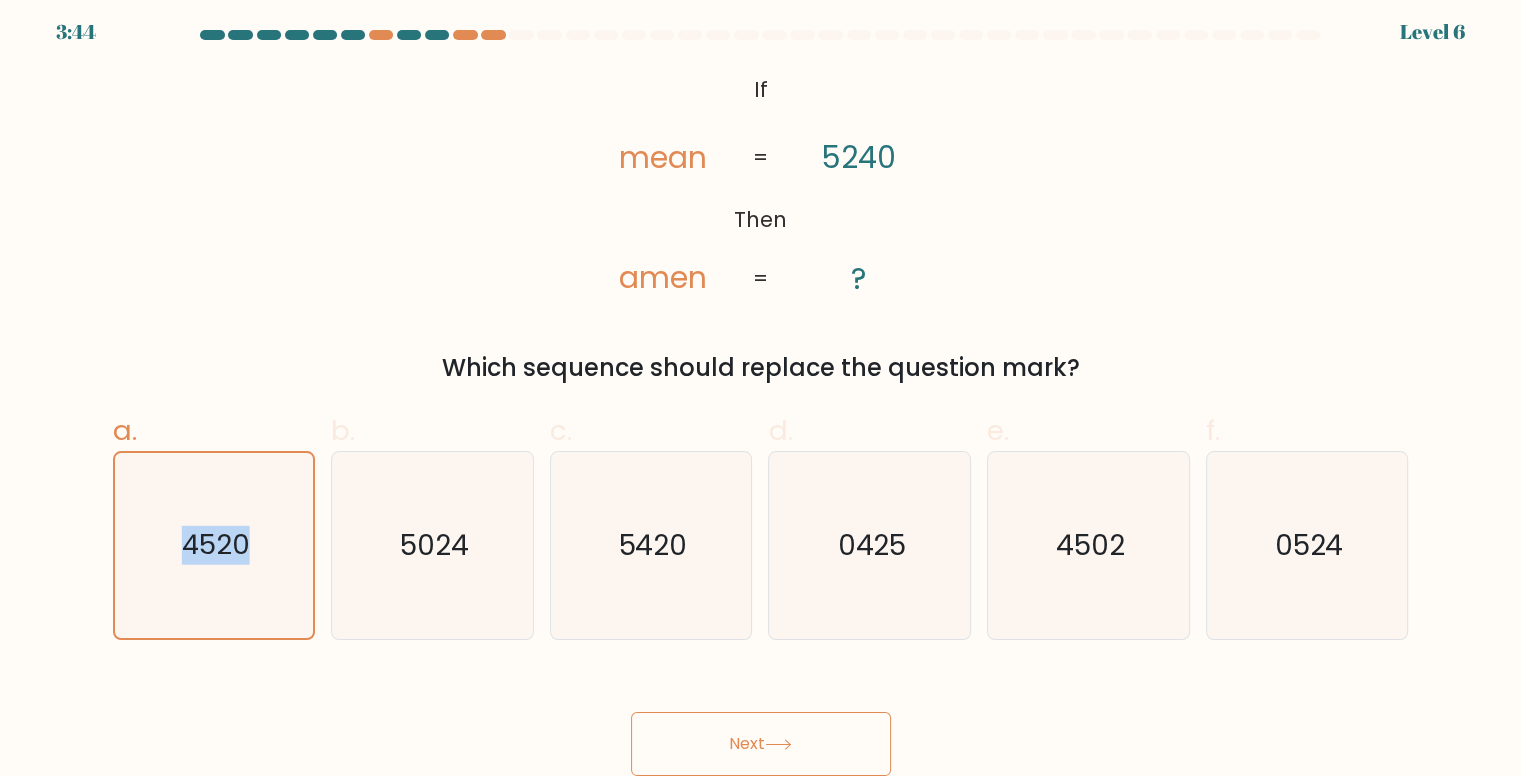 click on "Next" at bounding box center (761, 744) 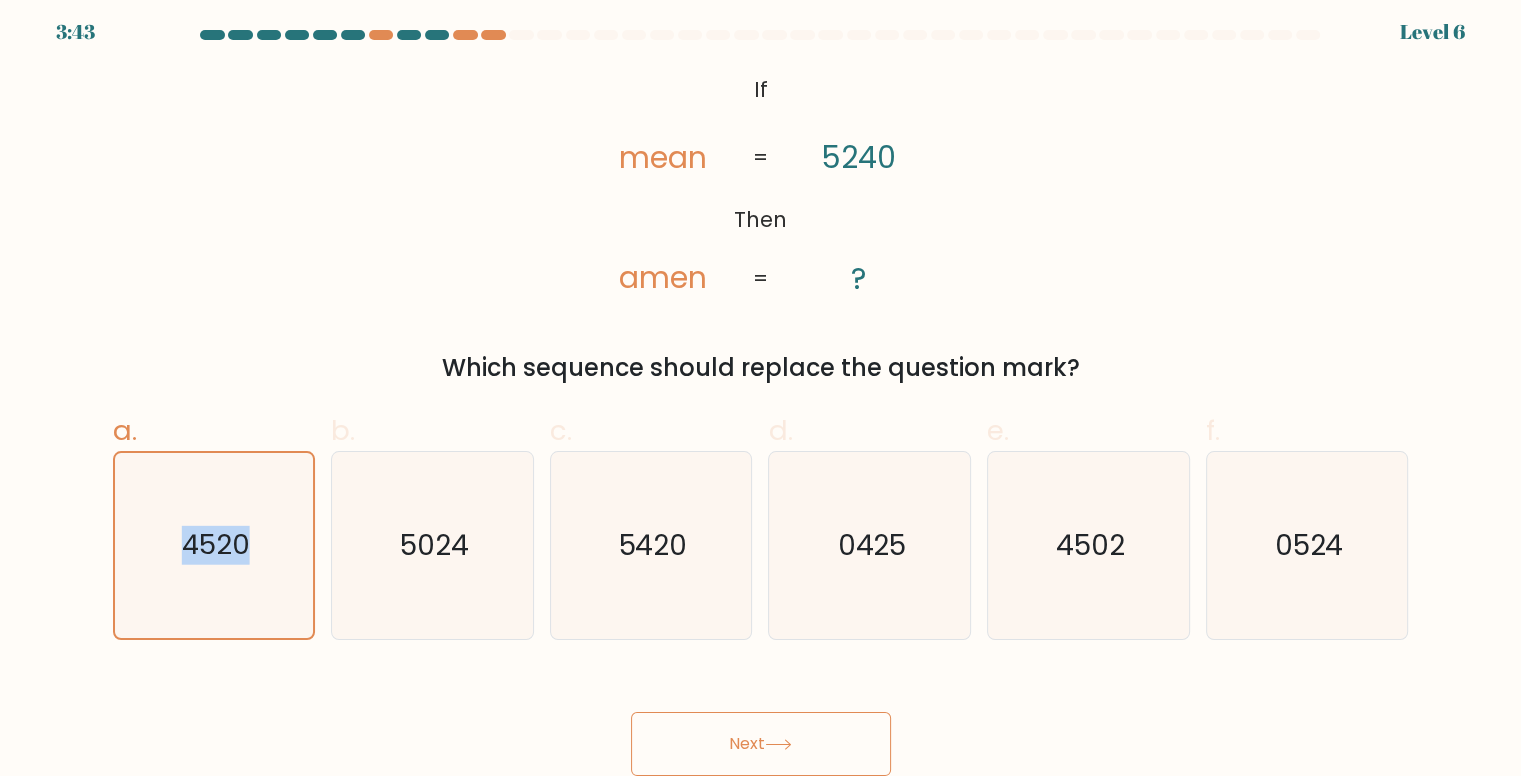 click on "Next" at bounding box center (761, 744) 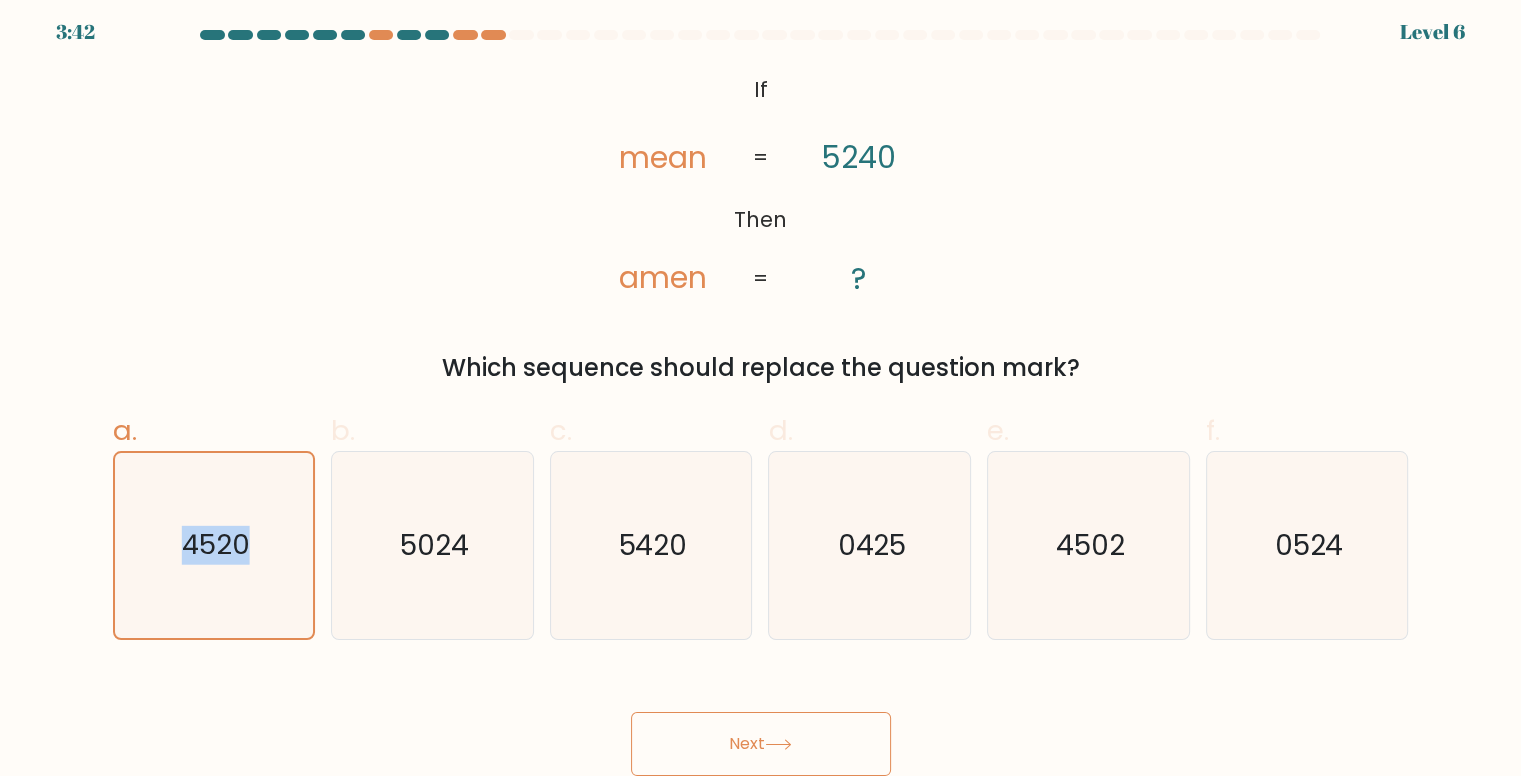 click on "Next" at bounding box center [761, 744] 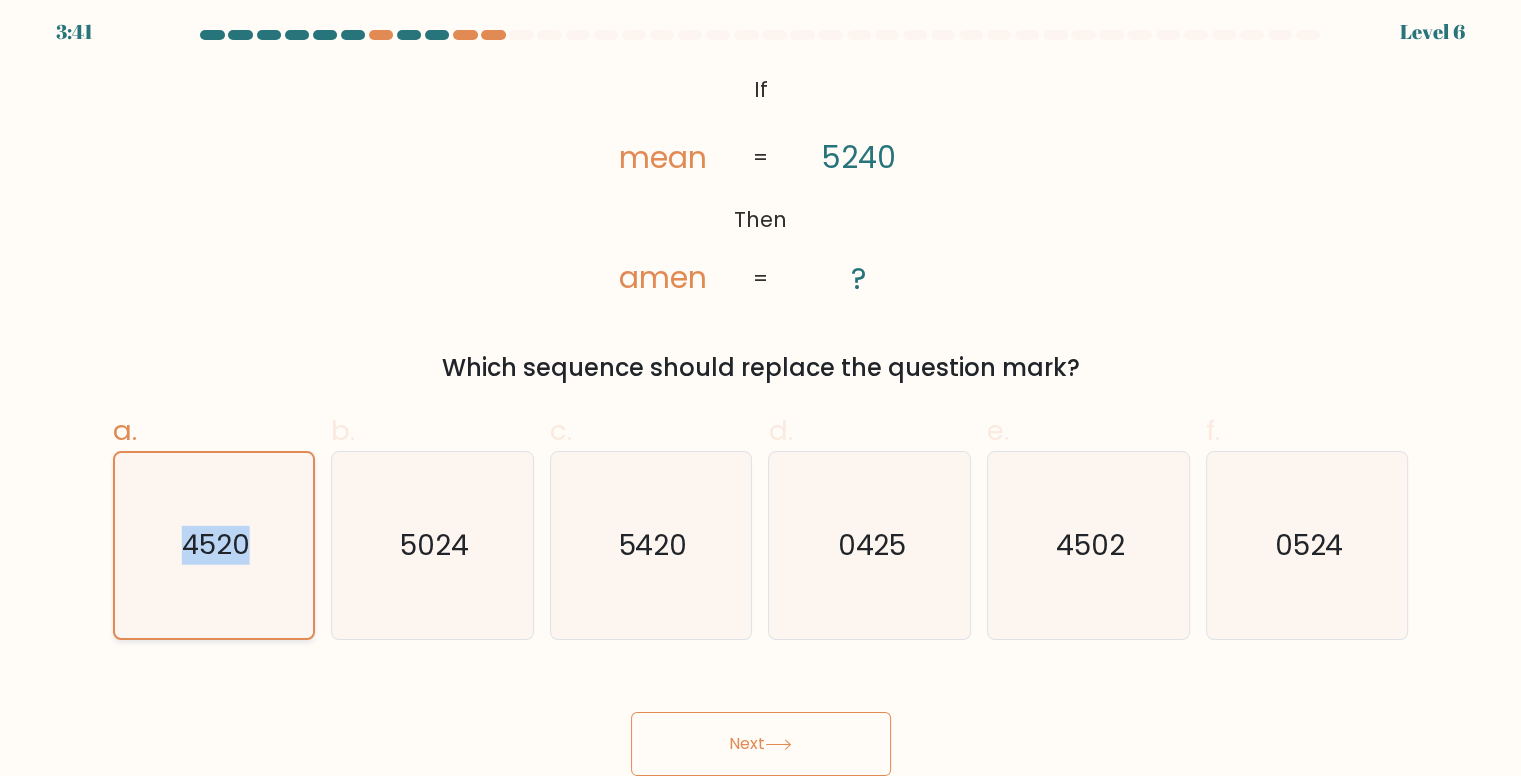 click on "4520" 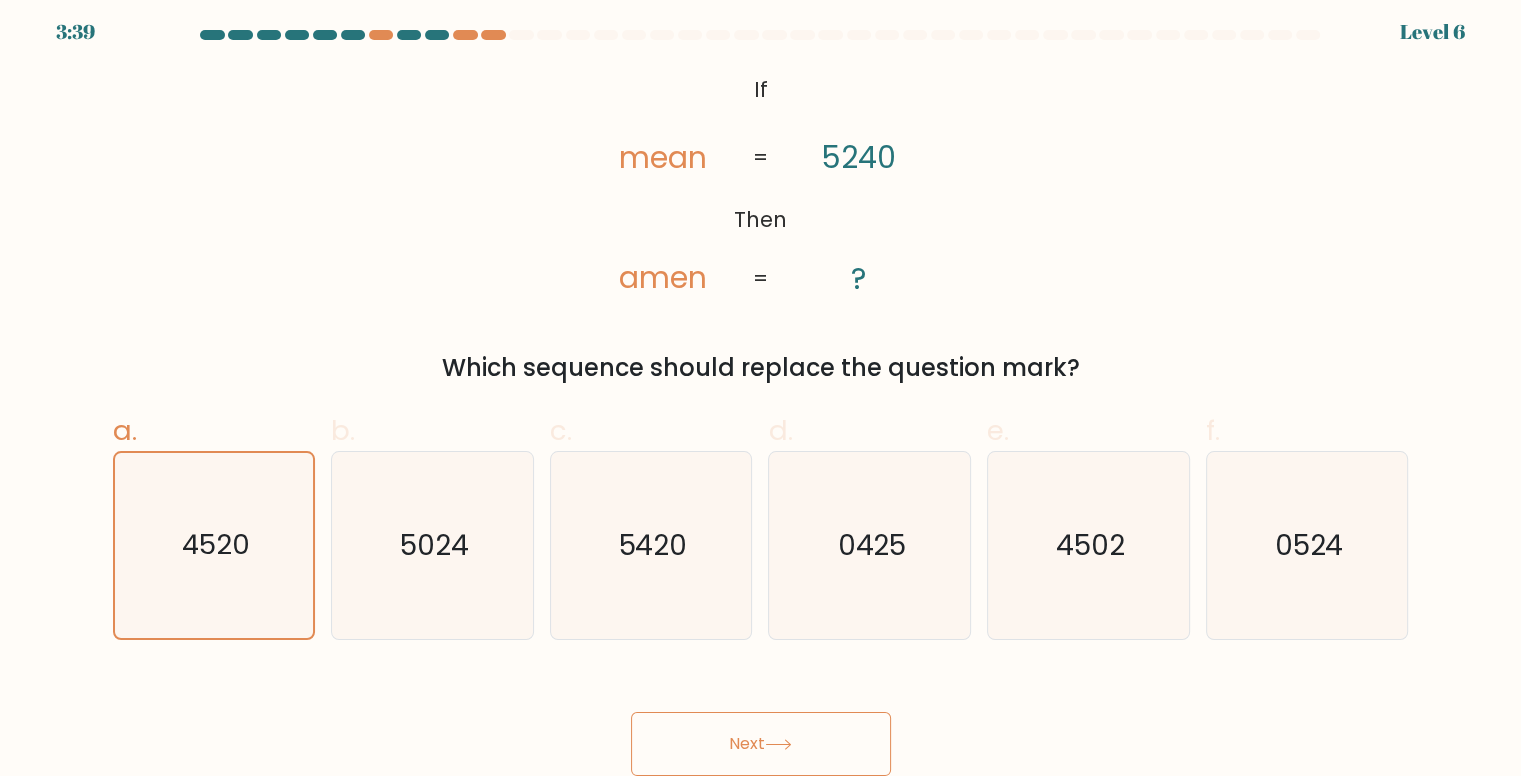 click on "Next" at bounding box center (761, 744) 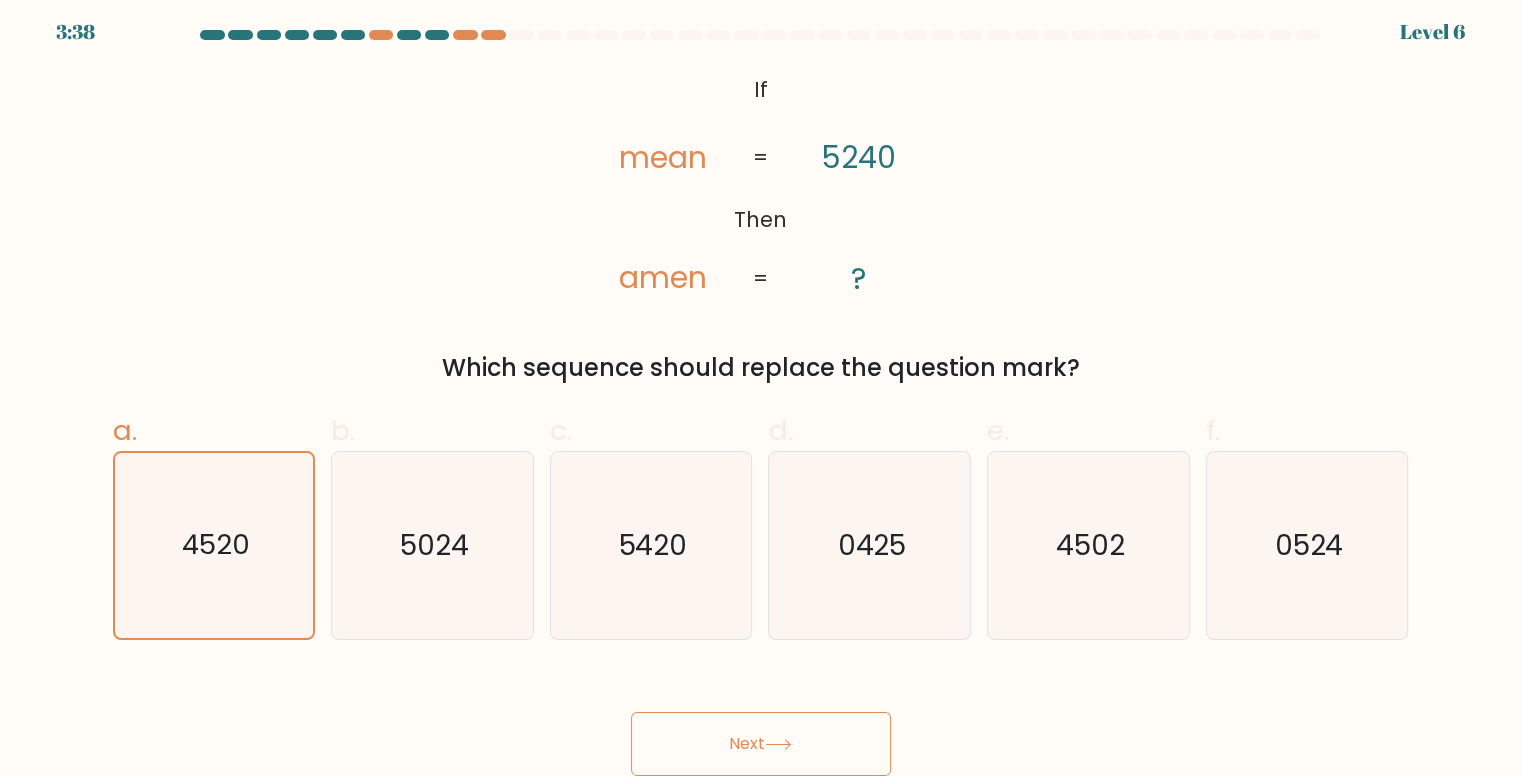 click on "Next" at bounding box center (761, 744) 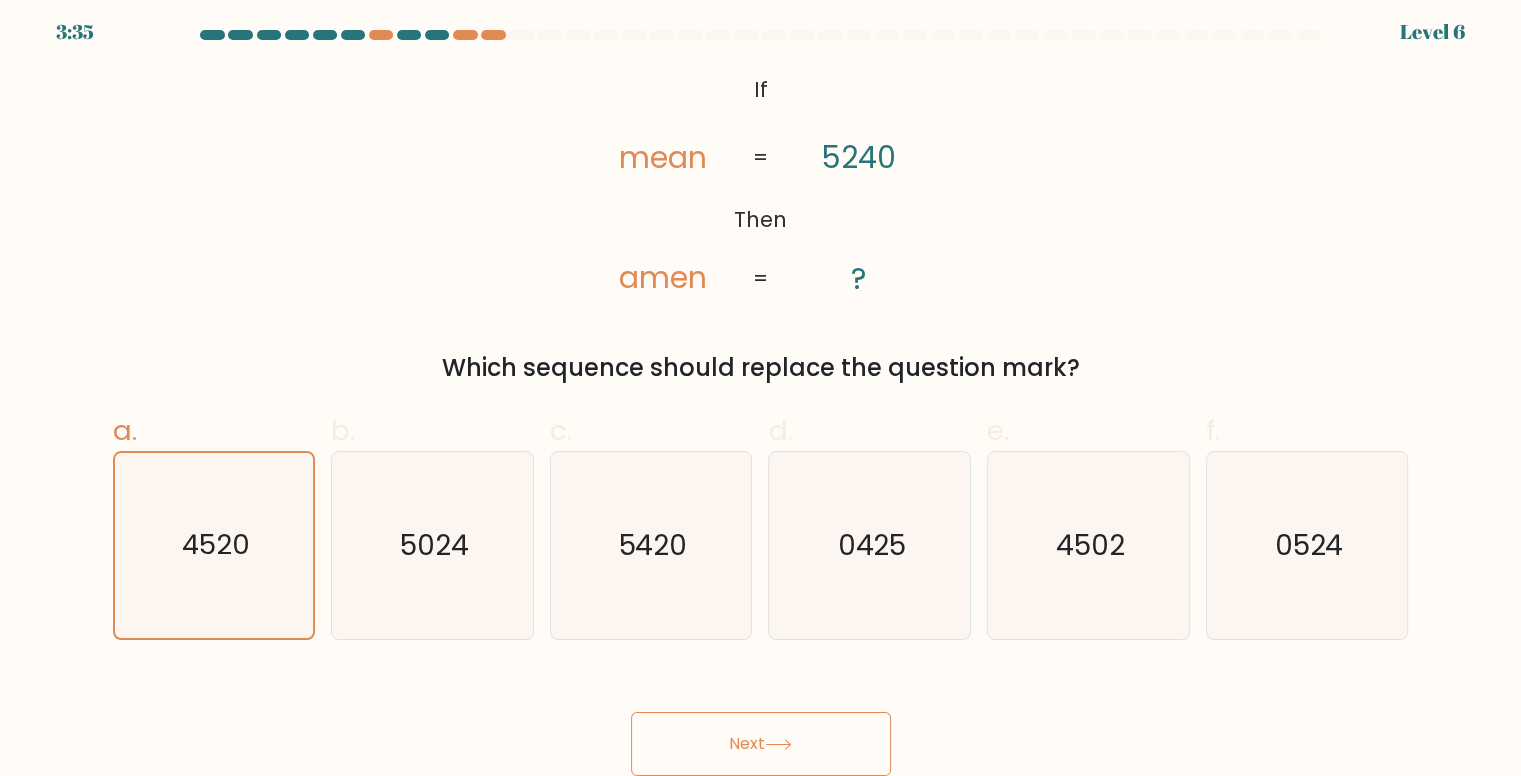 click on "Next" at bounding box center (761, 744) 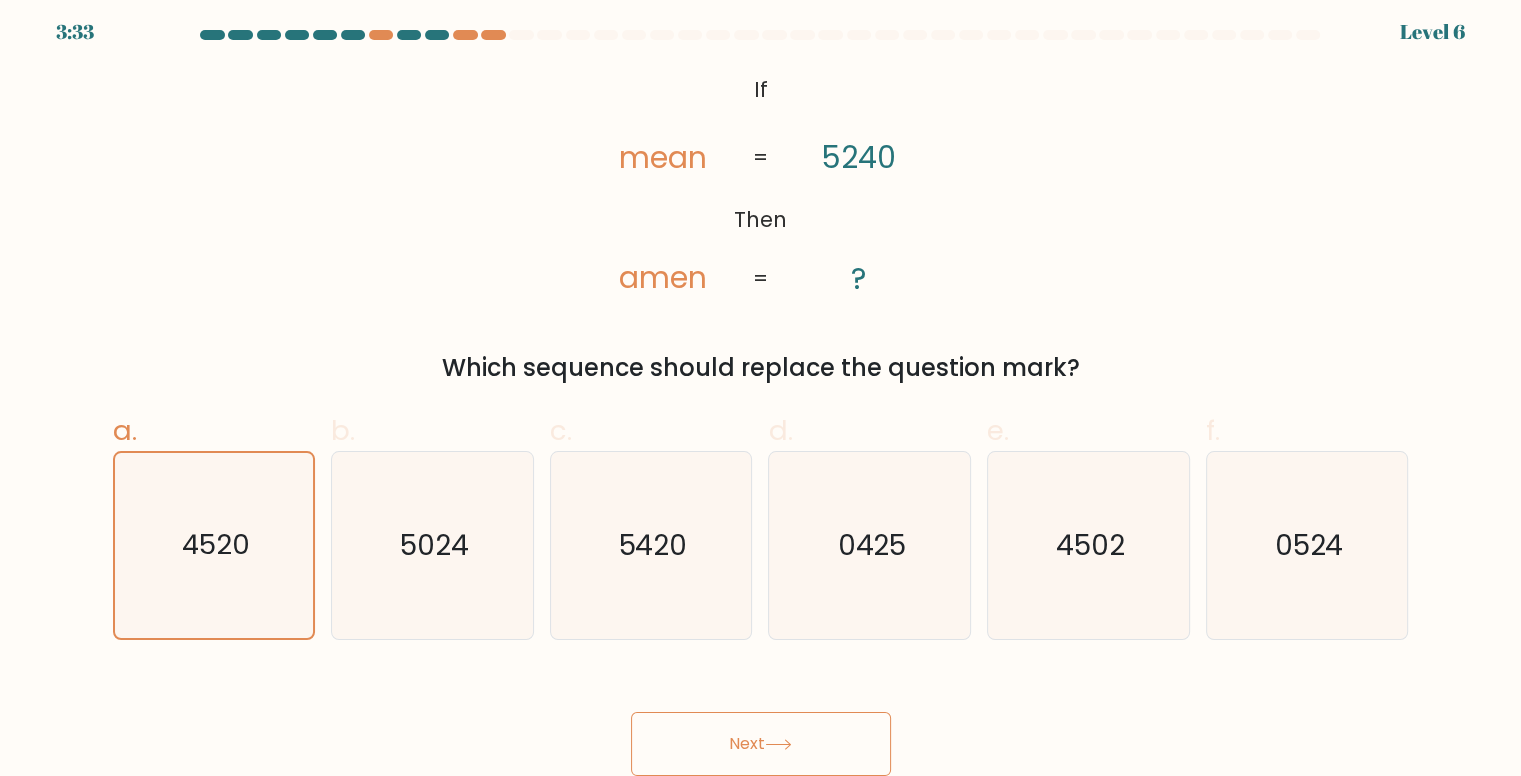 click on "Next" at bounding box center (761, 744) 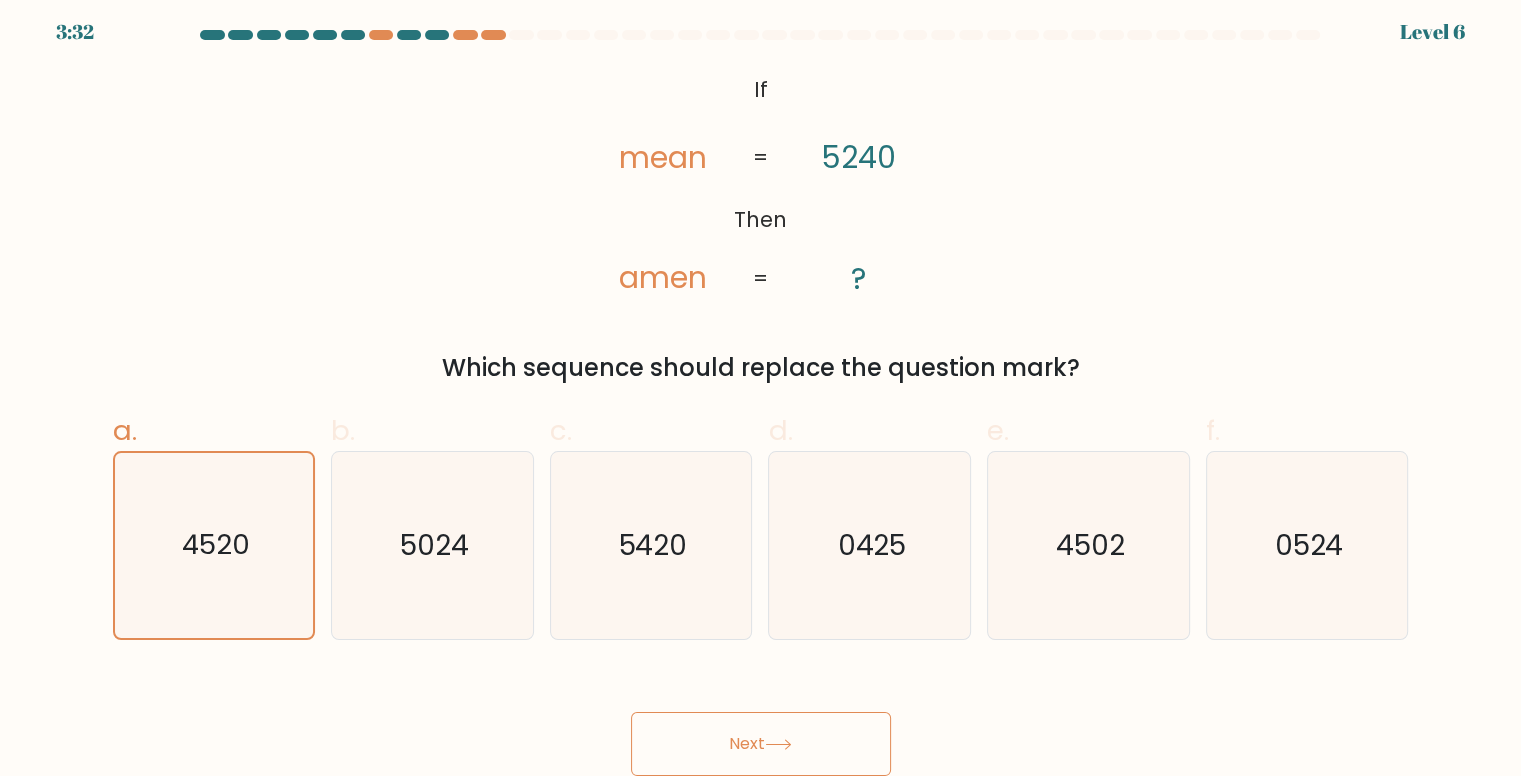 type 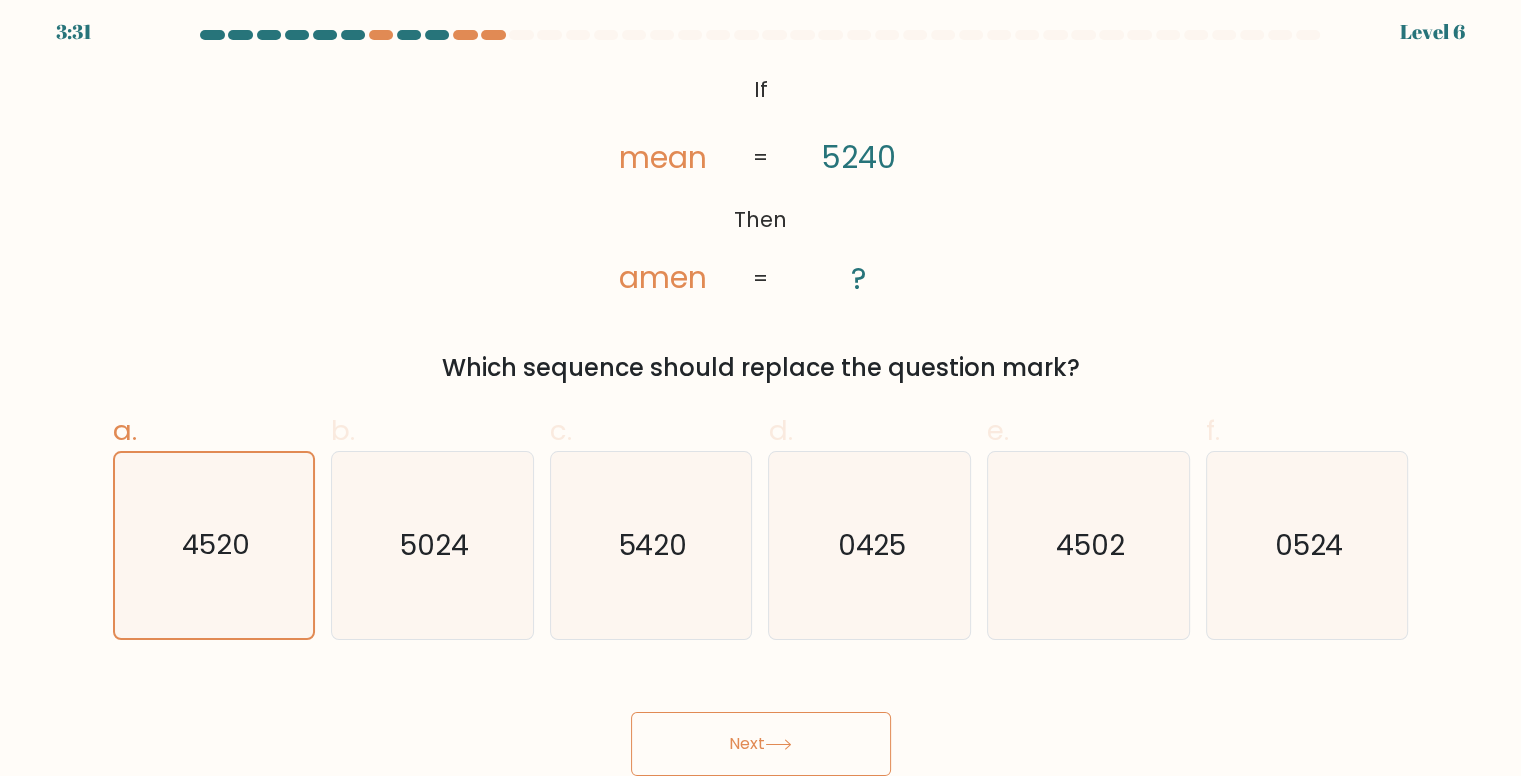 click on "Next" at bounding box center [761, 744] 